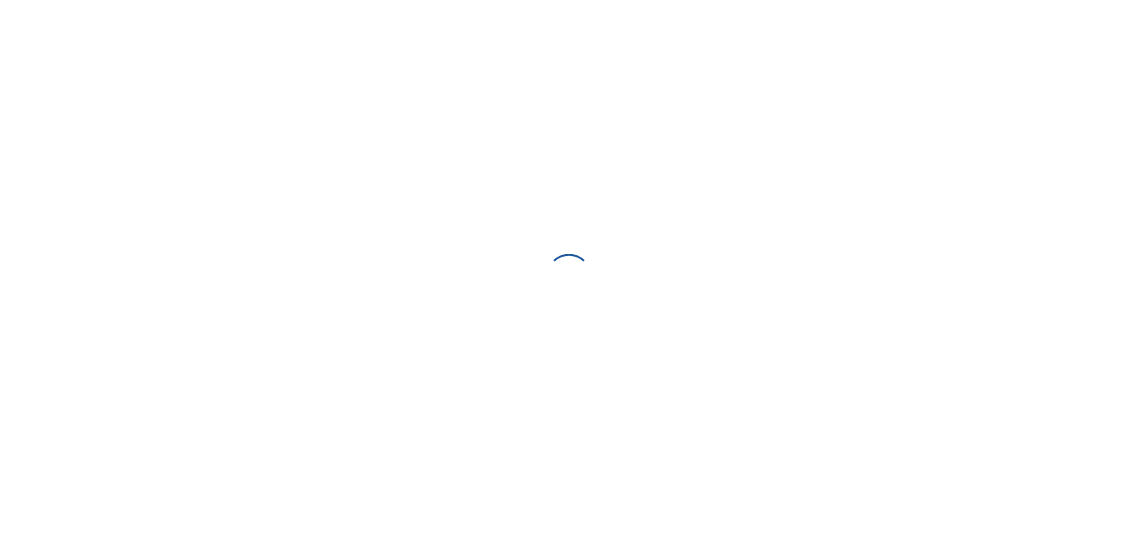 scroll, scrollTop: 0, scrollLeft: 0, axis: both 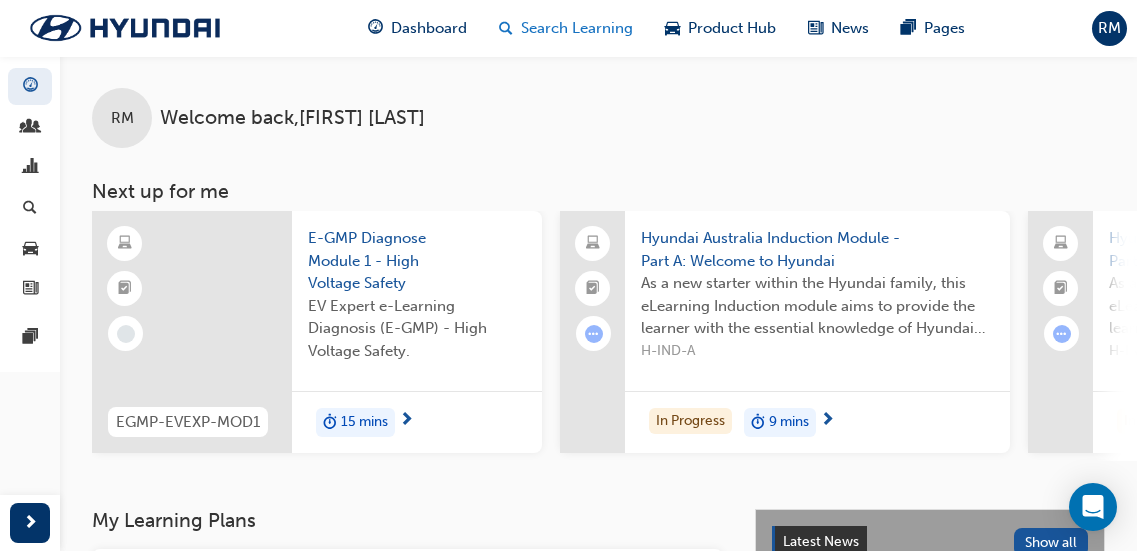 click on "Search Learning" at bounding box center (577, 28) 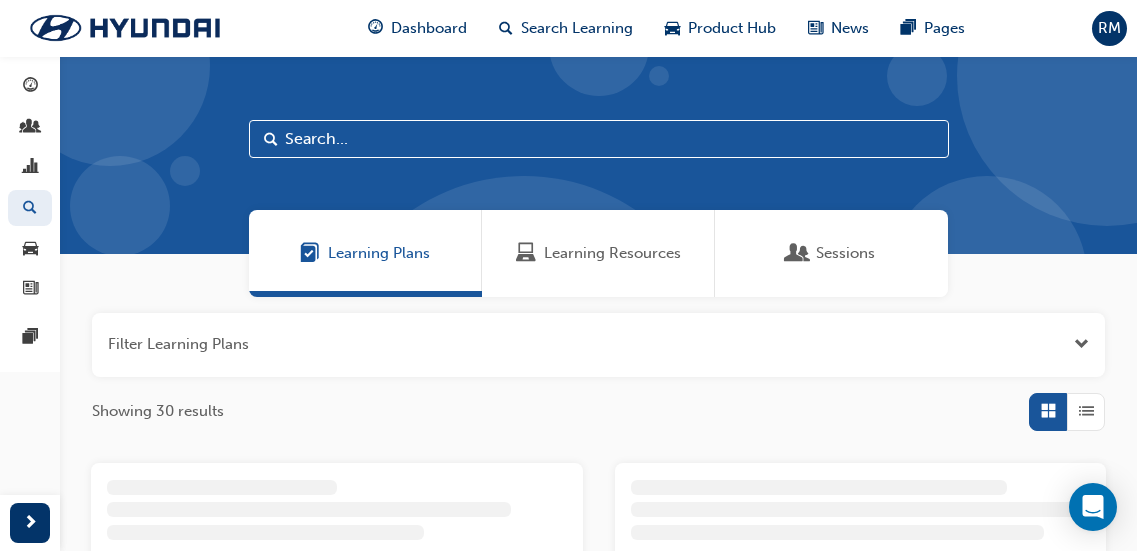 click on "Learning Resources" at bounding box center [598, 253] 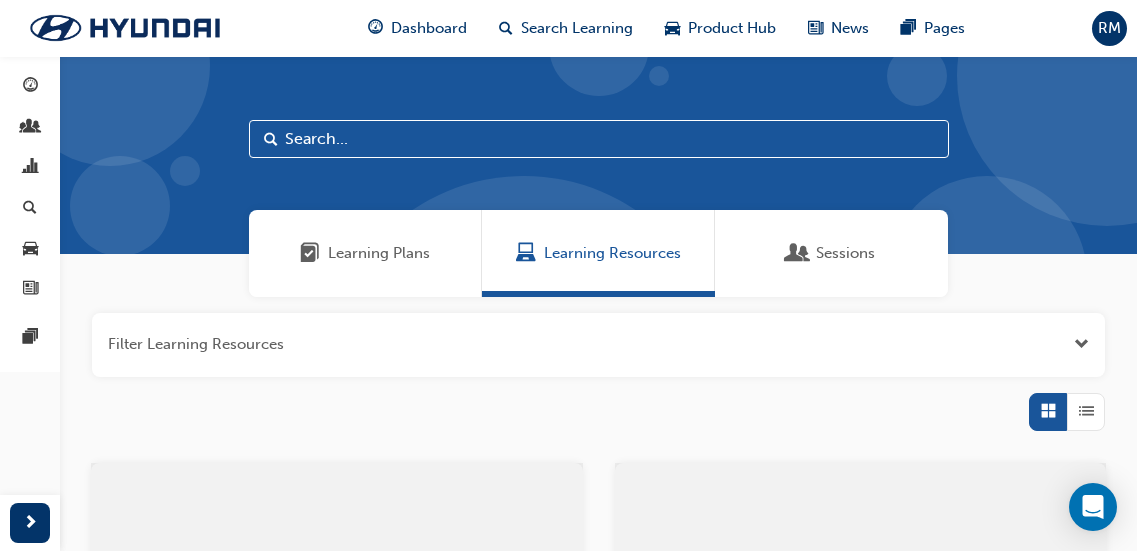 click at bounding box center [599, 139] 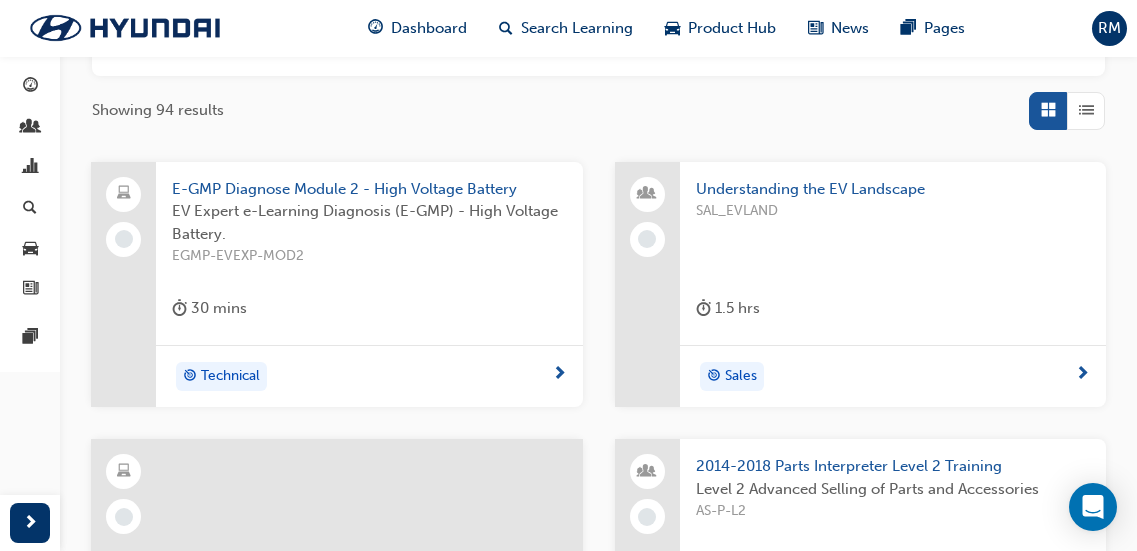 scroll, scrollTop: 300, scrollLeft: 0, axis: vertical 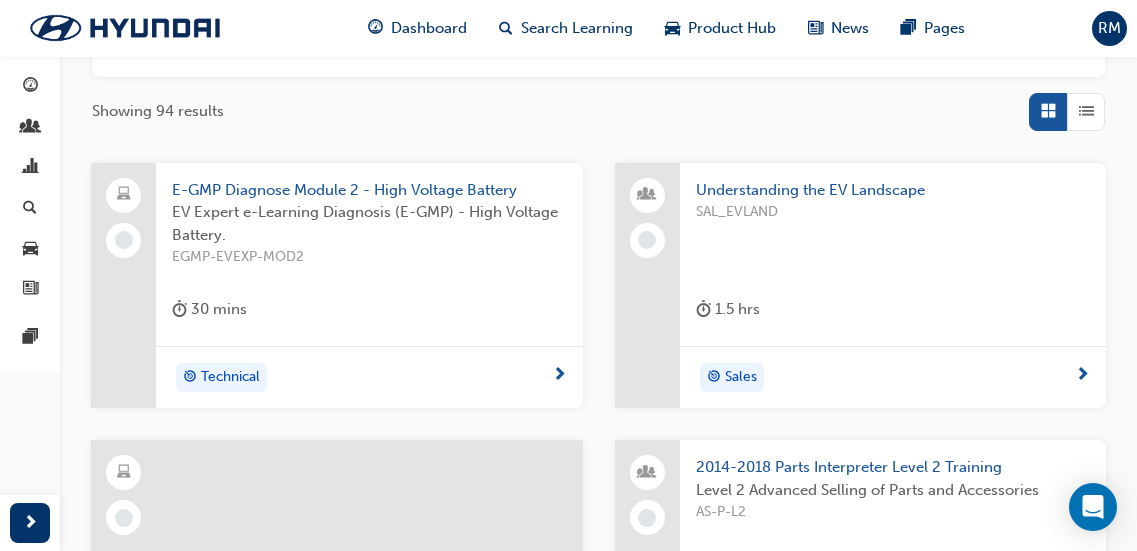 click at bounding box center [1086, 111] 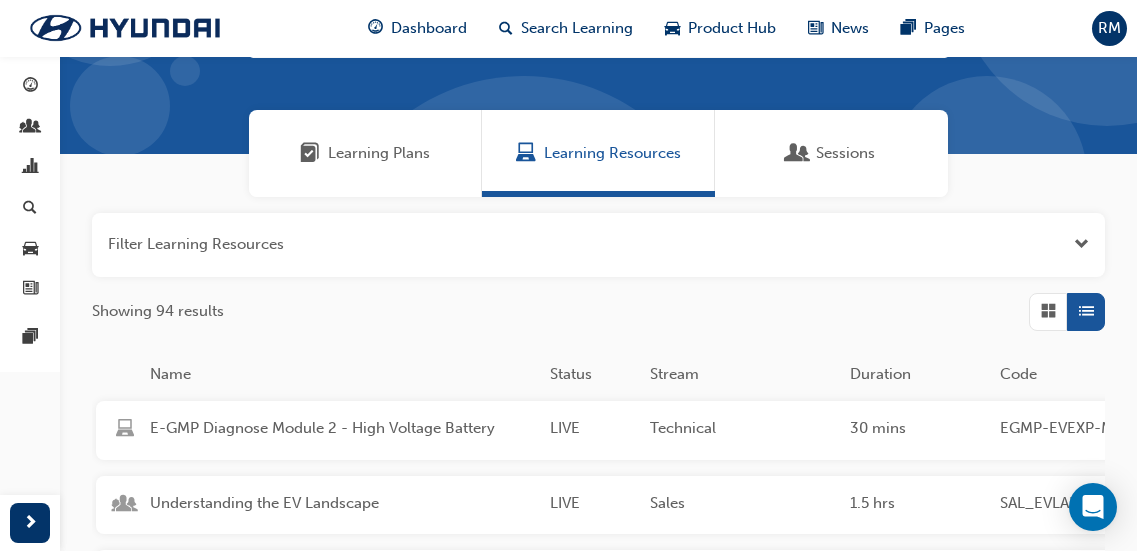scroll, scrollTop: 0, scrollLeft: 0, axis: both 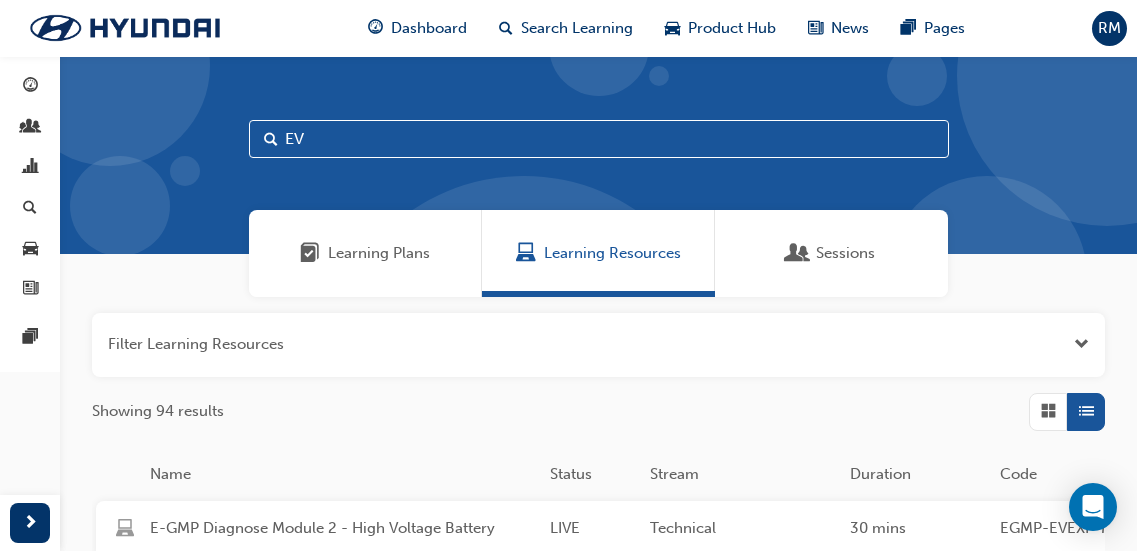 click on "EV" at bounding box center [599, 139] 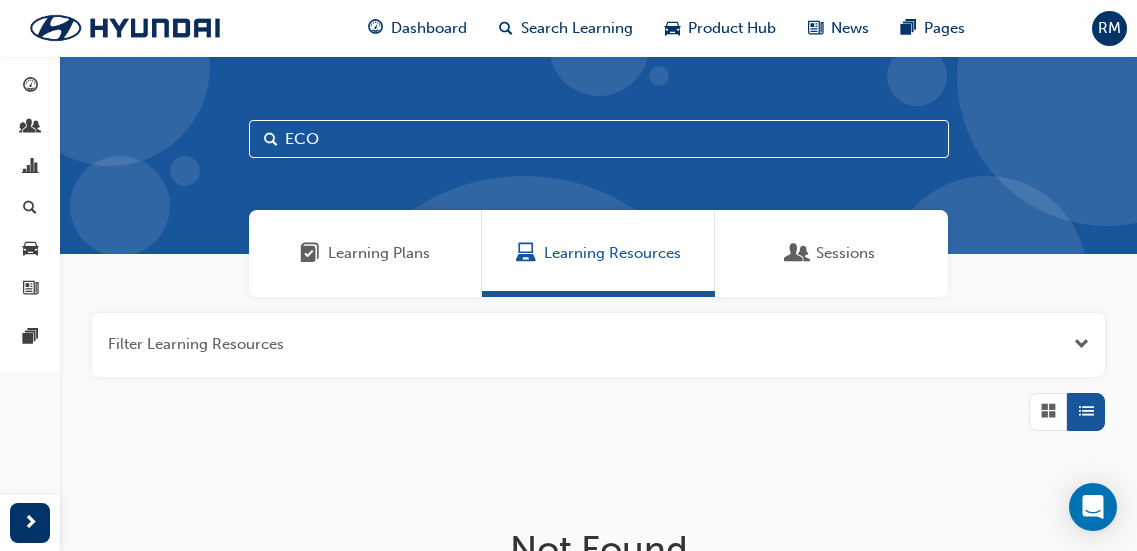type on "ECO" 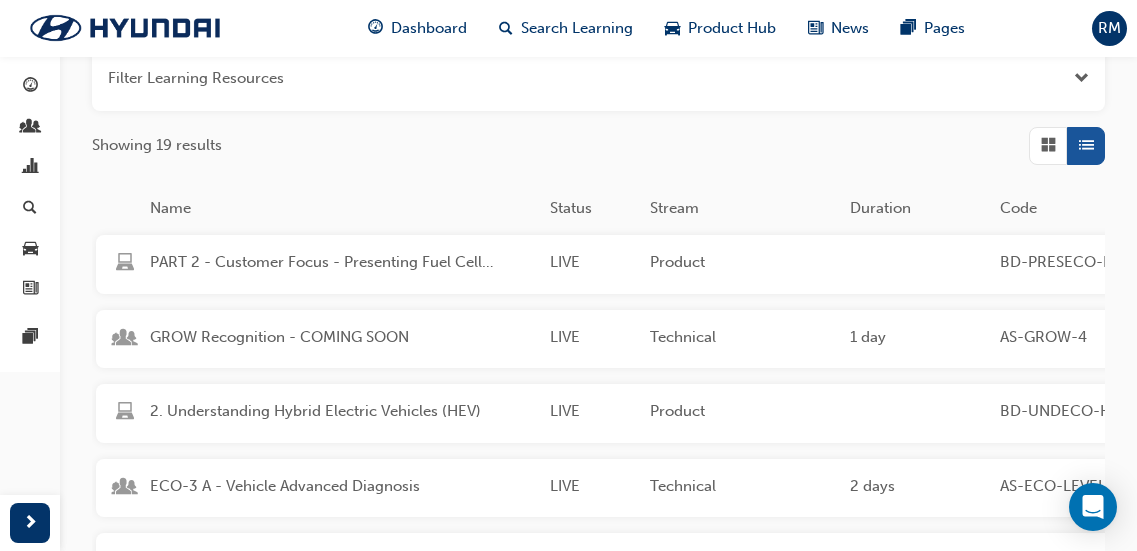 scroll, scrollTop: 400, scrollLeft: 0, axis: vertical 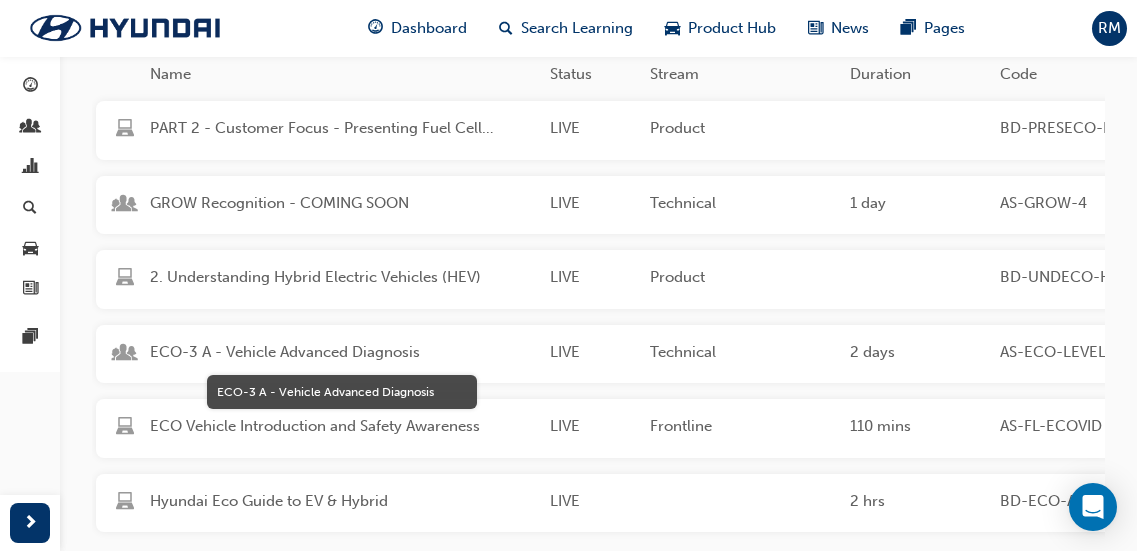 click on "ECO-3 A - Vehicle Advanced Diagnosis" at bounding box center (342, 352) 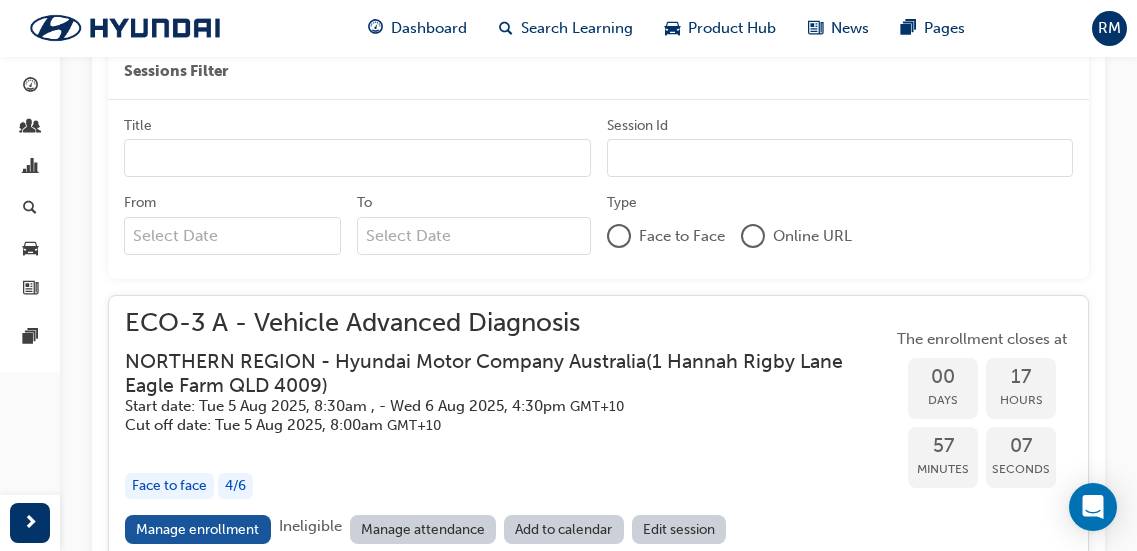 scroll, scrollTop: 1827, scrollLeft: 0, axis: vertical 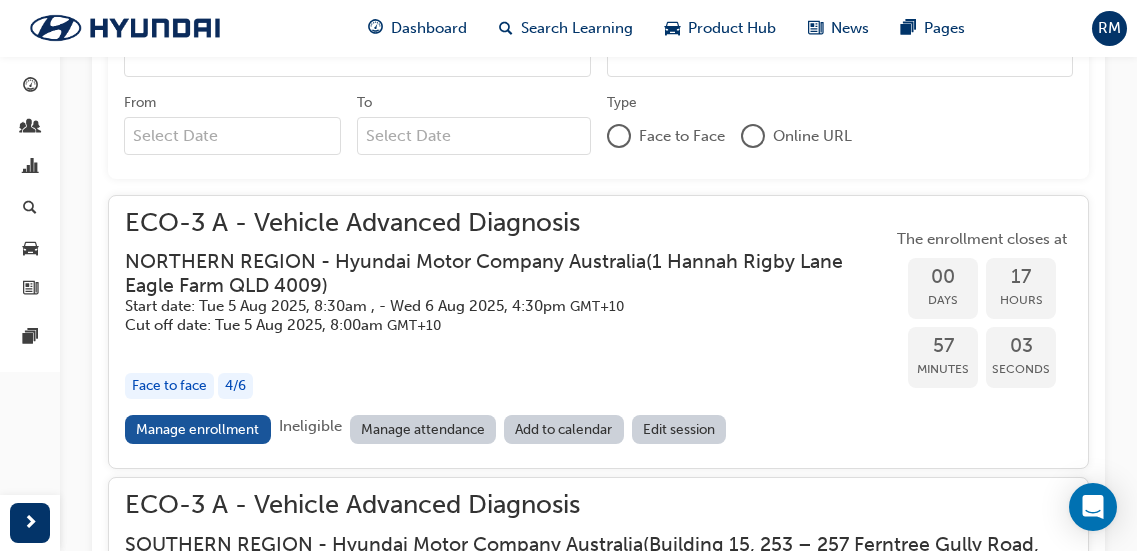 click on "Start date: [DATE] , - [DATE]" at bounding box center (492, 306) 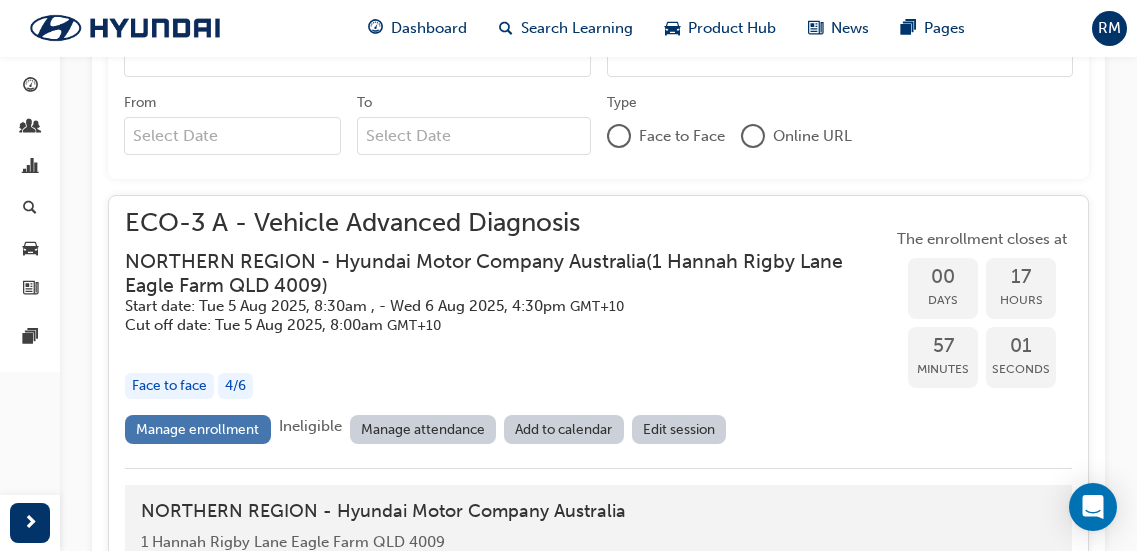 click on "Manage enrollment" at bounding box center [198, 429] 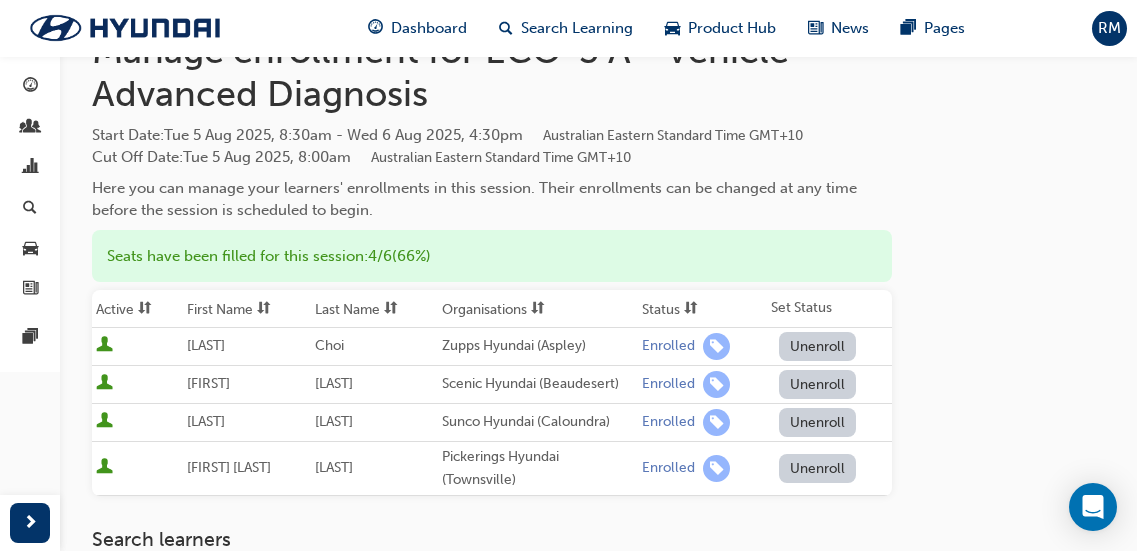 scroll, scrollTop: 0, scrollLeft: 0, axis: both 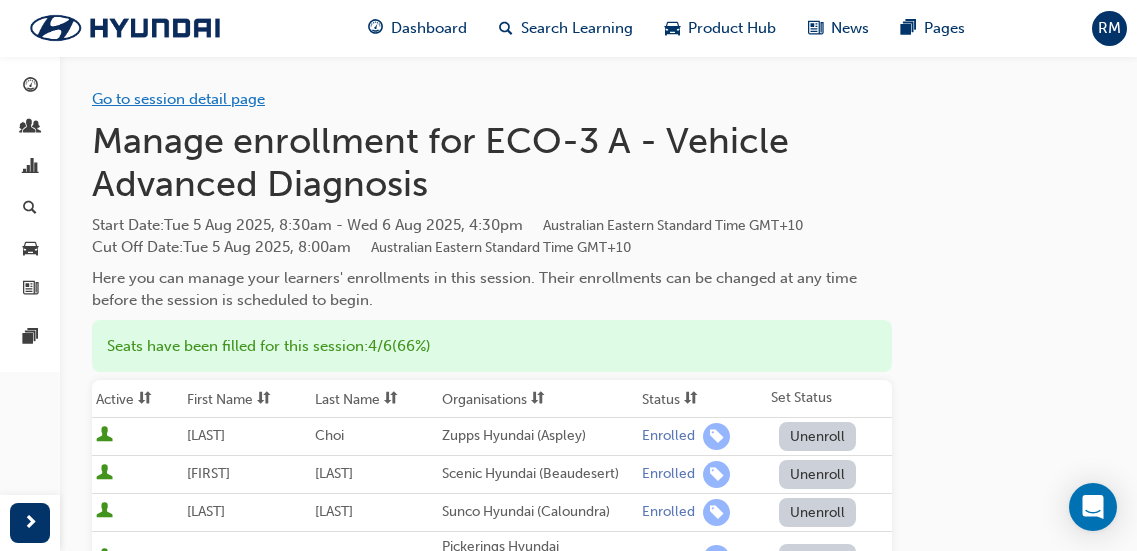 click on "Go to session detail page" at bounding box center (178, 99) 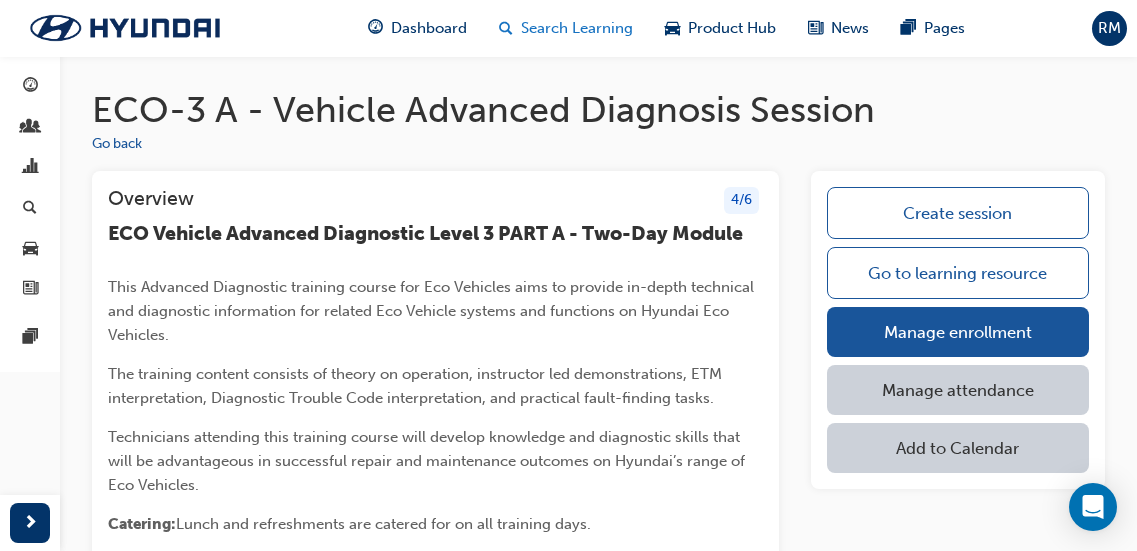 click on "Search Learning" at bounding box center (577, 28) 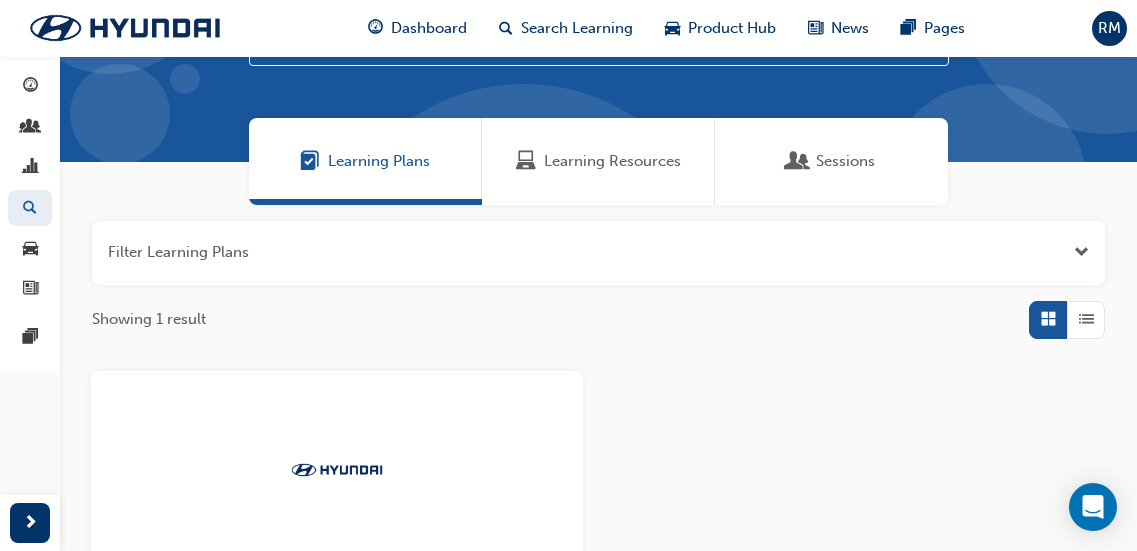 scroll, scrollTop: 100, scrollLeft: 0, axis: vertical 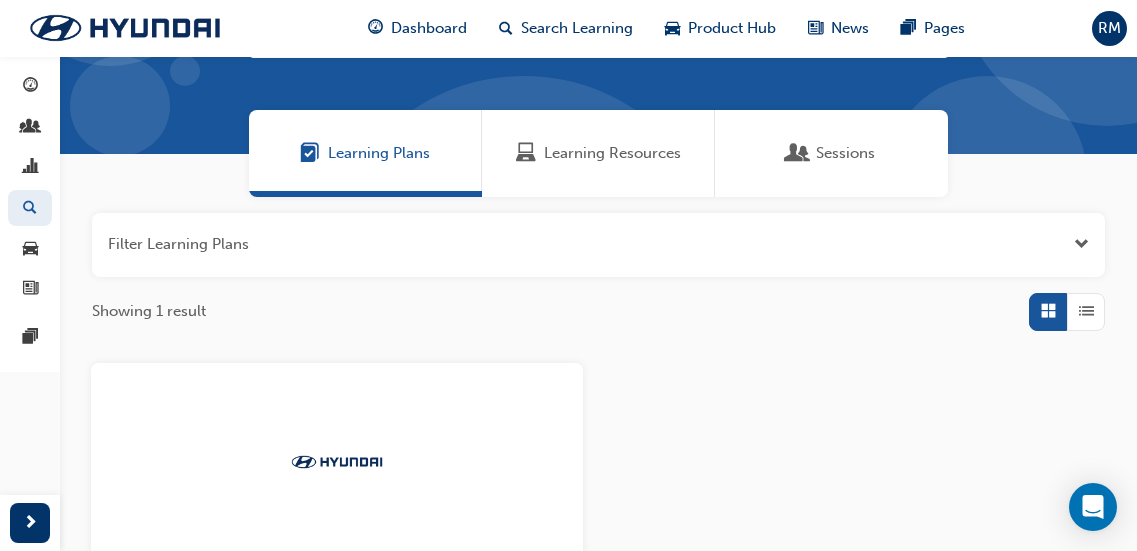 click on "Learning Resources" at bounding box center (598, 153) 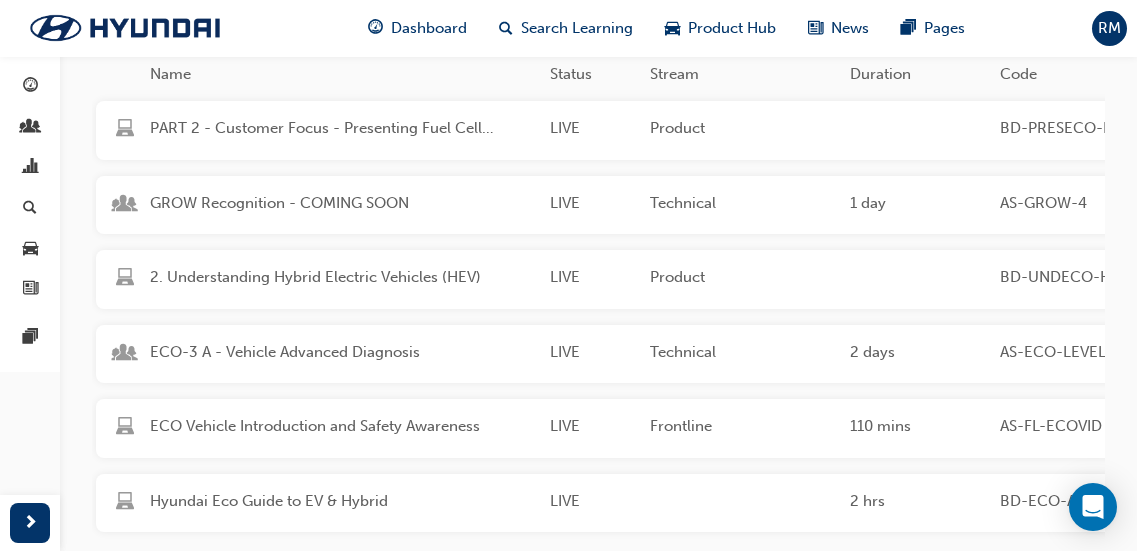 scroll, scrollTop: 500, scrollLeft: 0, axis: vertical 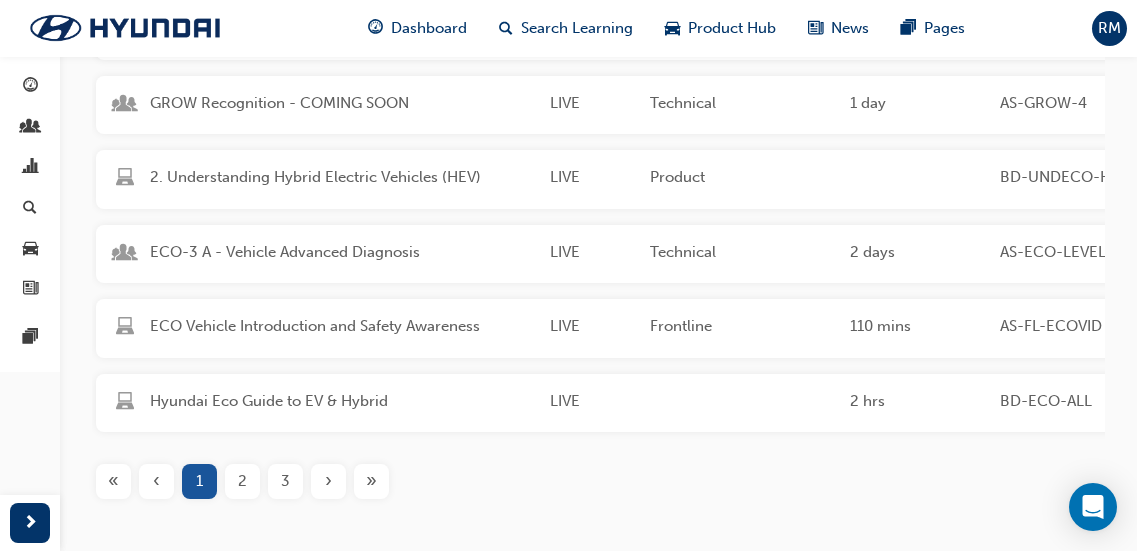 click on "ECO-3 A - Vehicle Advanced Diagnosis LIVE Technical 2 days AS-ECO-LEVEL 3 A This course is recommended for Technicians who have completed H-STEP Level 1 and Level 2.  Prerequisites: Successfully certified as a Hyundai EV Specialist Technician and completed Electrical Diagnosis. This Advanced Diagnostic training course for Eco Vehicles aims to provide in-depth technical and diagnostic information for related Eco Vehicle systems and functions on Hyundai Eco Vehicles. Four Day Course delivered as Part A Two-Day Module and Part B Two-Day Module." at bounding box center (852, 254) 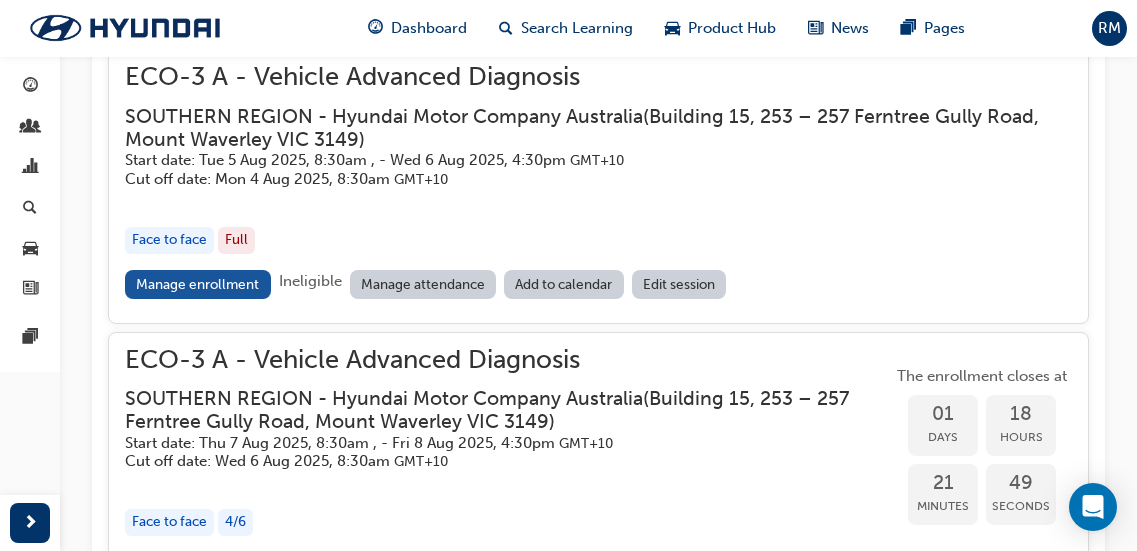 scroll, scrollTop: 2246, scrollLeft: 0, axis: vertical 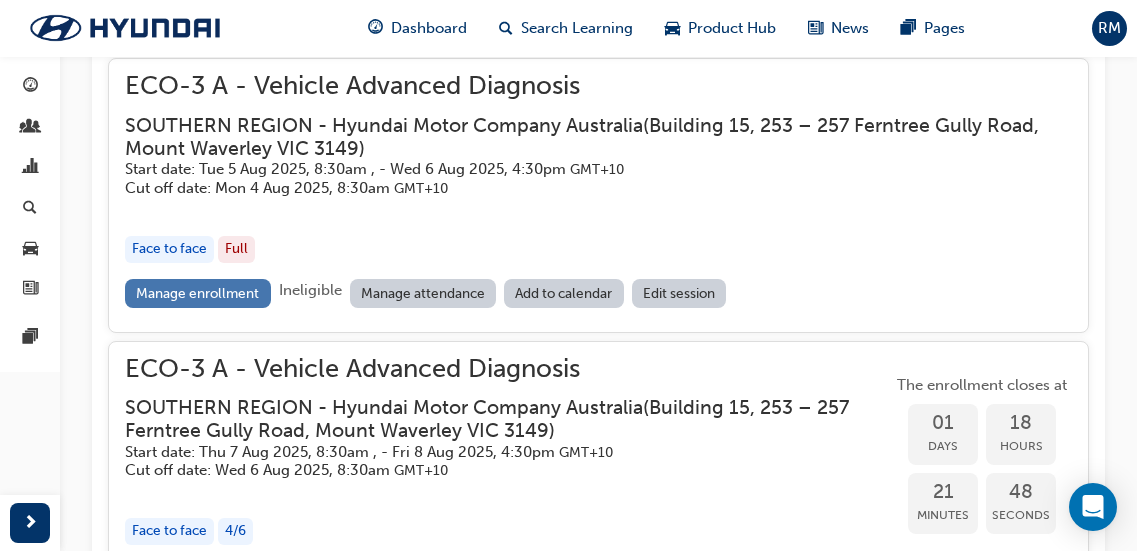 click on "Manage enrollment" at bounding box center (198, 293) 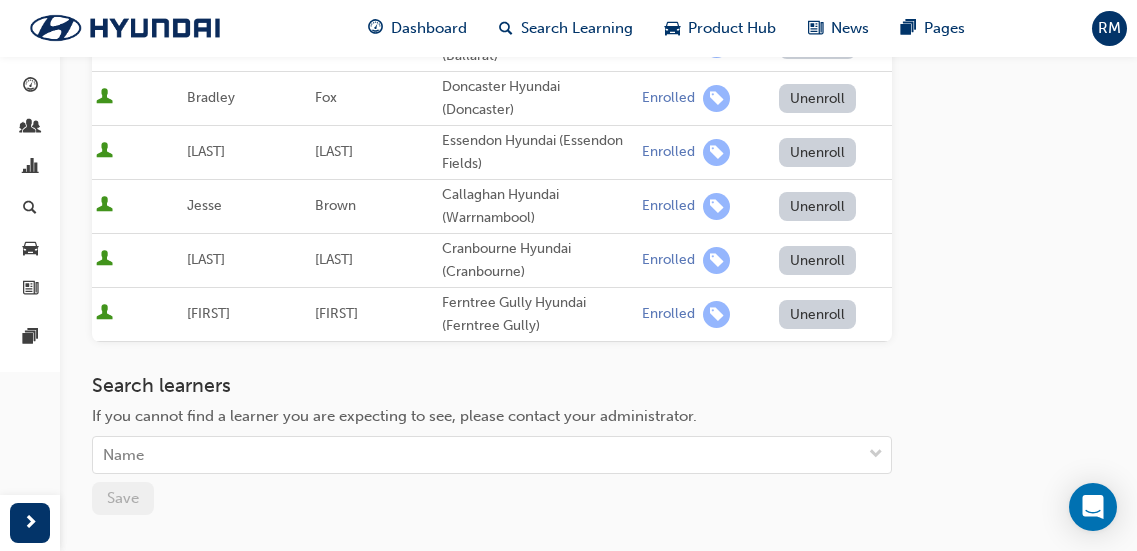 scroll, scrollTop: 600, scrollLeft: 0, axis: vertical 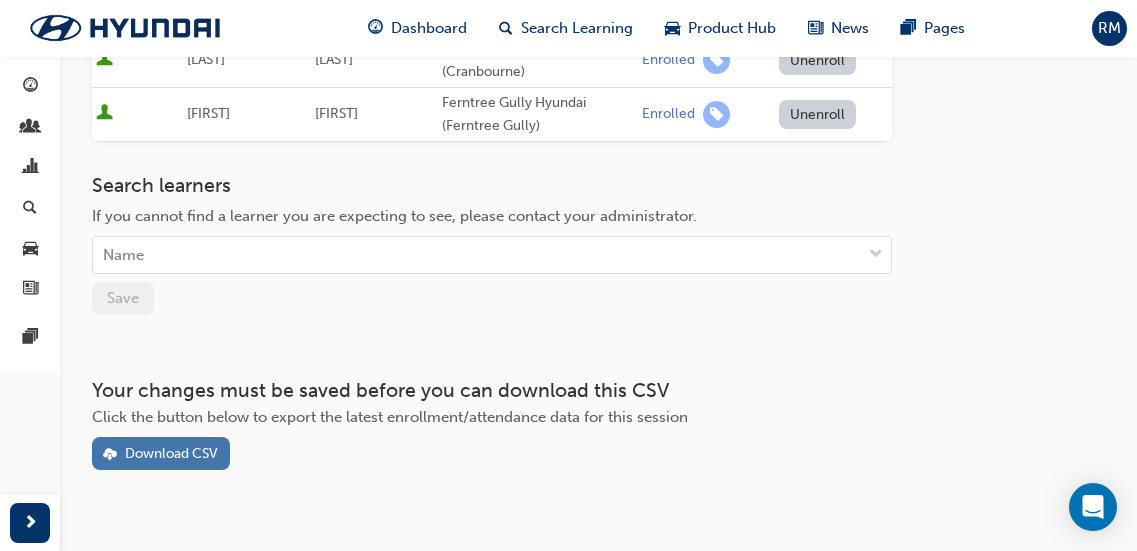 click on "Download CSV" at bounding box center [171, 453] 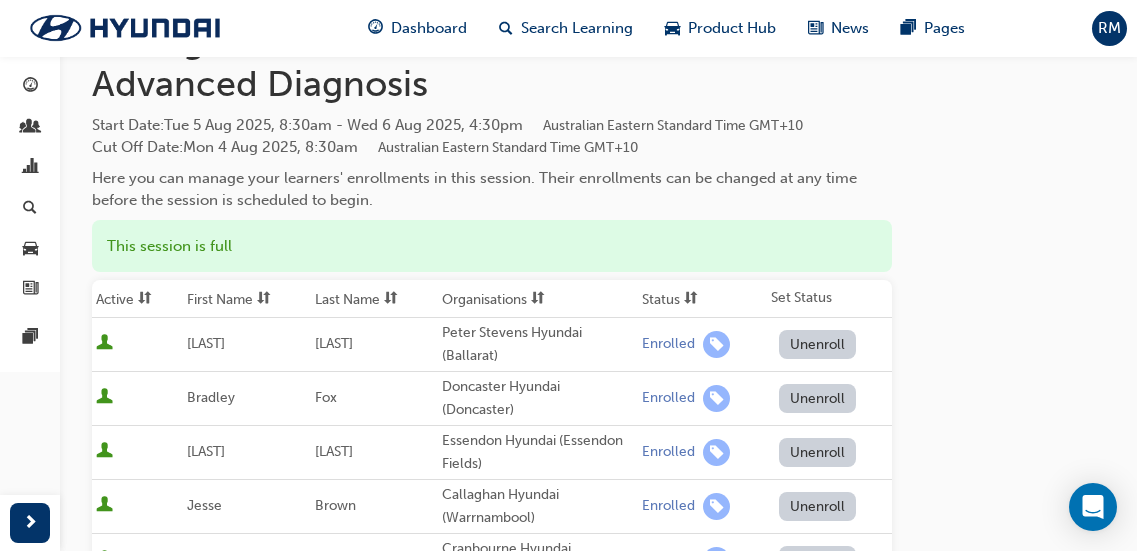 scroll, scrollTop: 0, scrollLeft: 0, axis: both 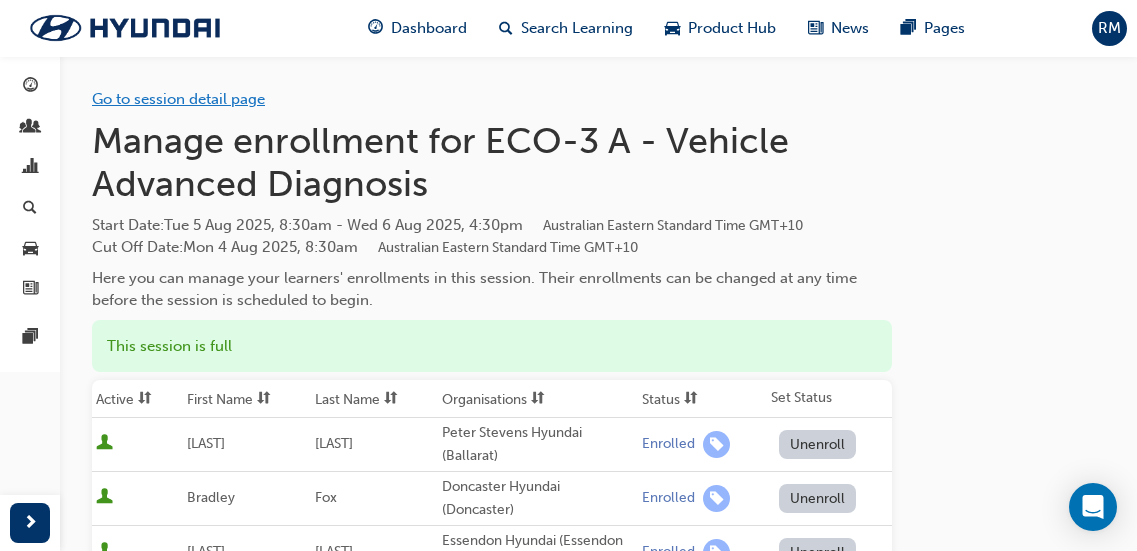 click on "Go to session detail page" at bounding box center [178, 99] 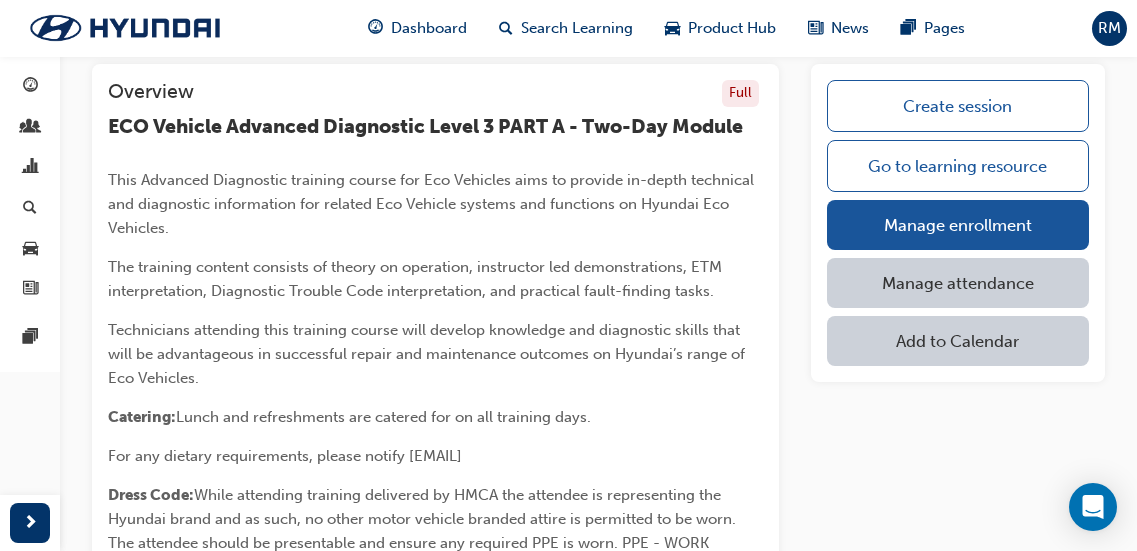 scroll, scrollTop: 0, scrollLeft: 0, axis: both 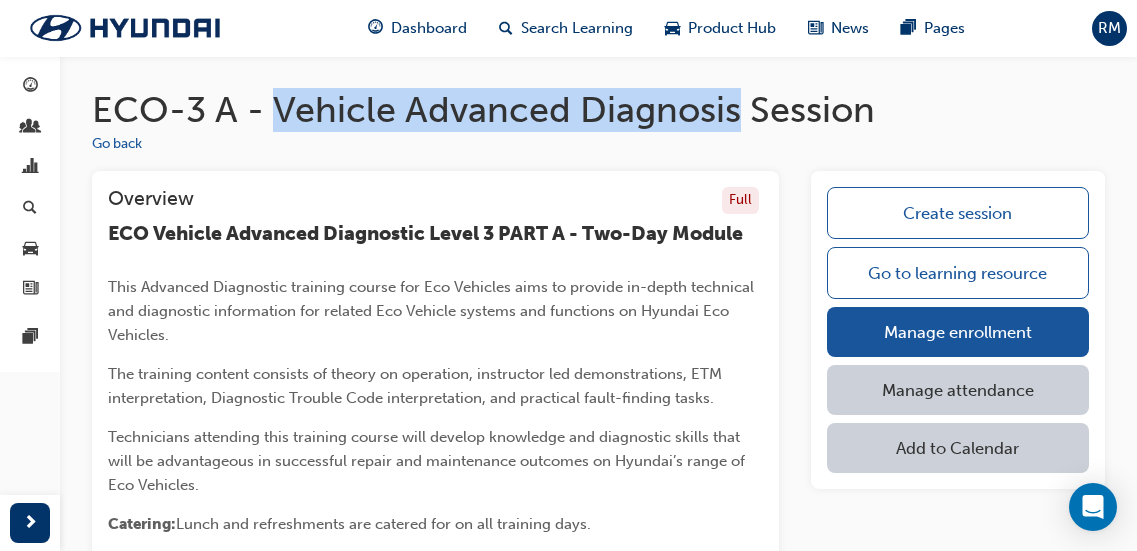 drag, startPoint x: 278, startPoint y: 108, endPoint x: 735, endPoint y: 117, distance: 457.08862 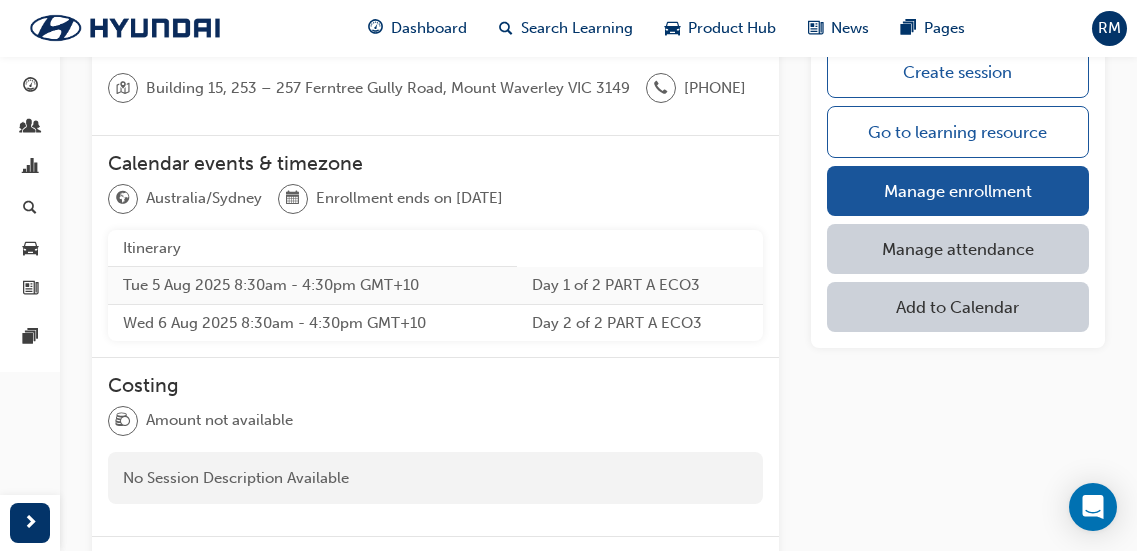 scroll, scrollTop: 800, scrollLeft: 0, axis: vertical 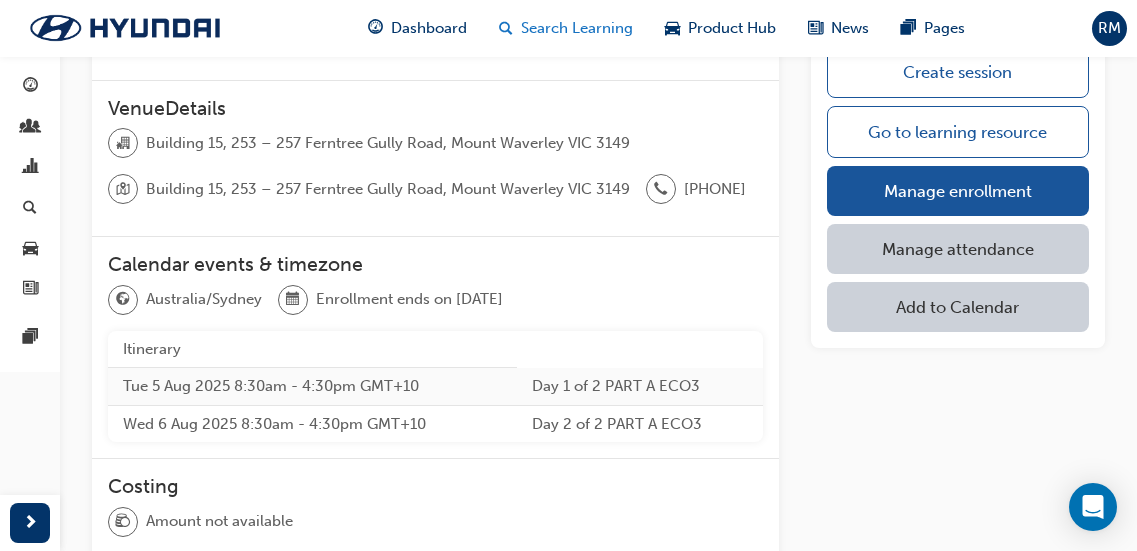 click on "Search Learning" at bounding box center (577, 28) 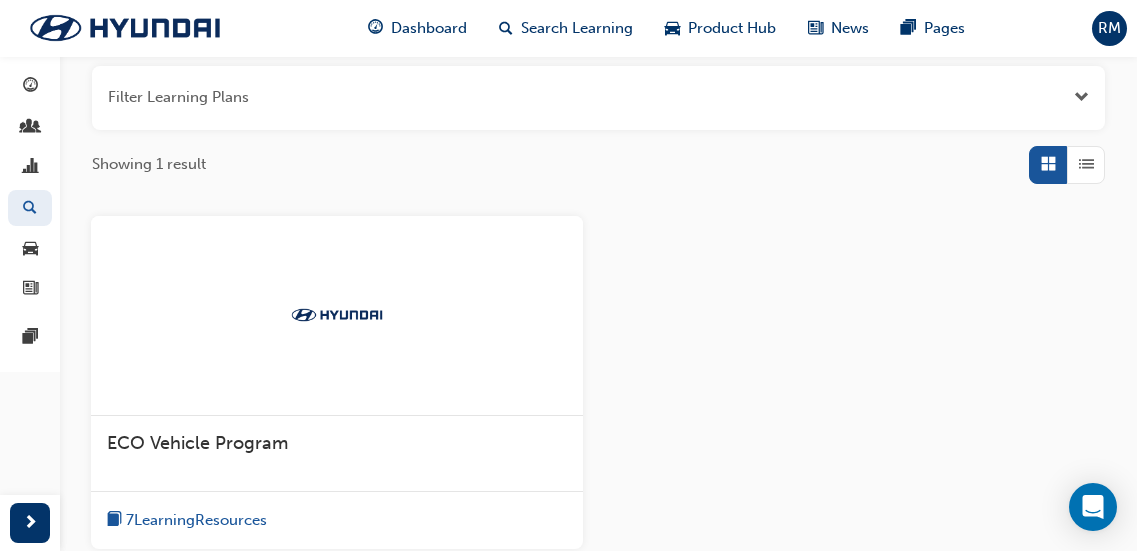 scroll, scrollTop: 439, scrollLeft: 0, axis: vertical 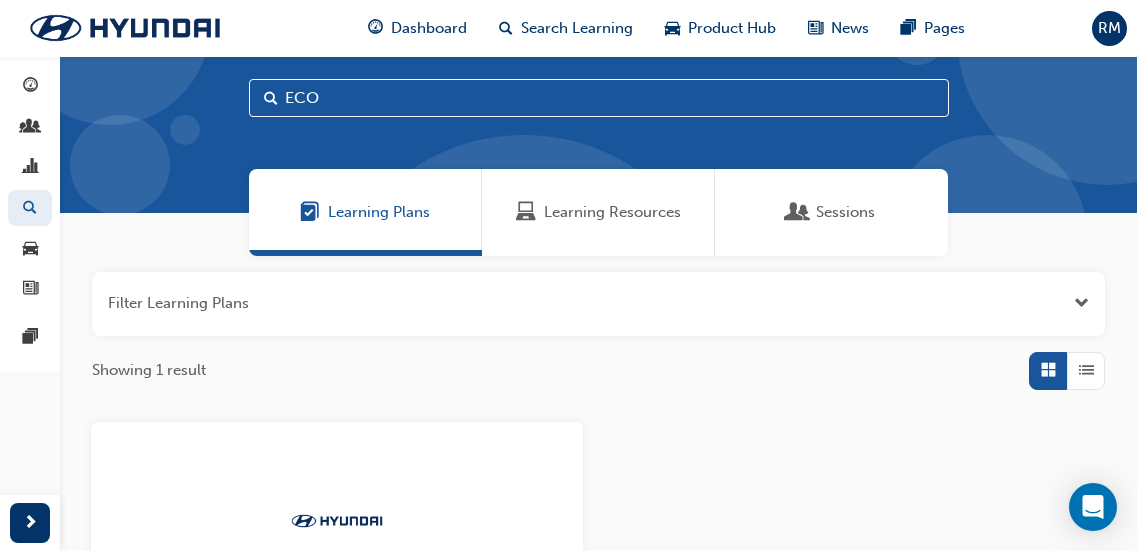 click on "Learning Resources" at bounding box center (612, 212) 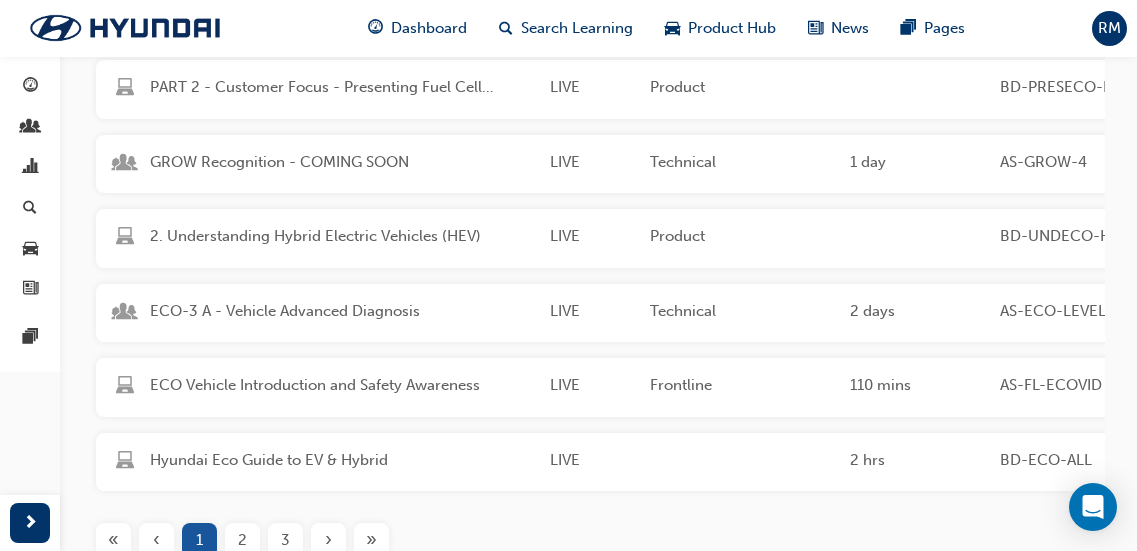 click on "ECO-3 A - Vehicle Advanced Diagnosis LIVE Technical 2 days AS-ECO-LEVEL 3 A This course is recommended for Technicians who have completed H-STEP Level 1 and Level 2.  Prerequisites: Successfully certified as a Hyundai EV Specialist Technician and completed Electrical Diagnosis. This Advanced Diagnostic training course for Eco Vehicles aims to provide in-depth technical and diagnostic information for related Eco Vehicle systems and functions on Hyundai Eco Vehicles. Four Day Course delivered as Part A Two-Day Module and Part B Two-Day Module." at bounding box center [852, 313] 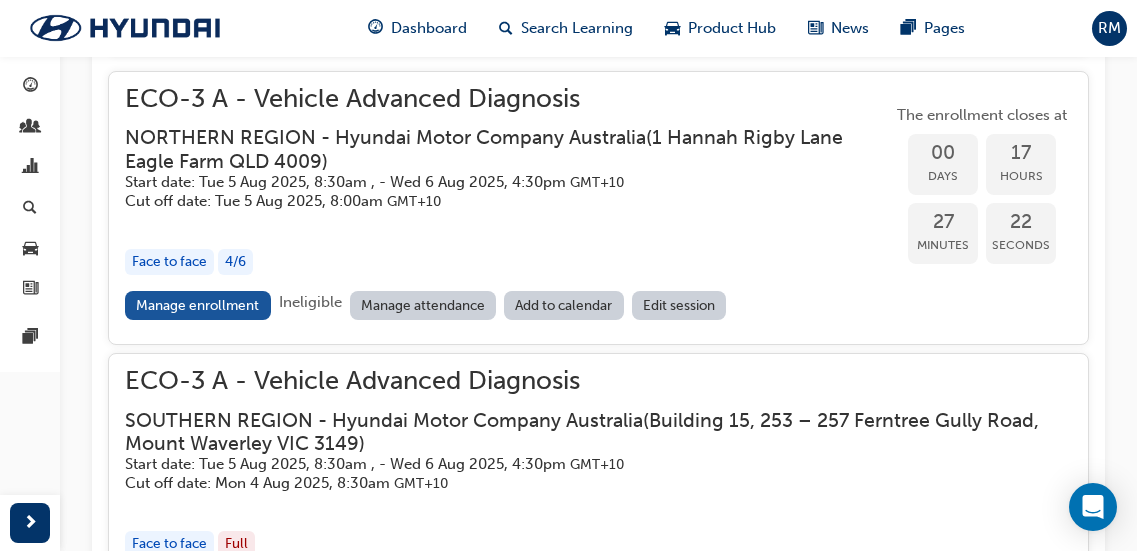 scroll, scrollTop: 1946, scrollLeft: 0, axis: vertical 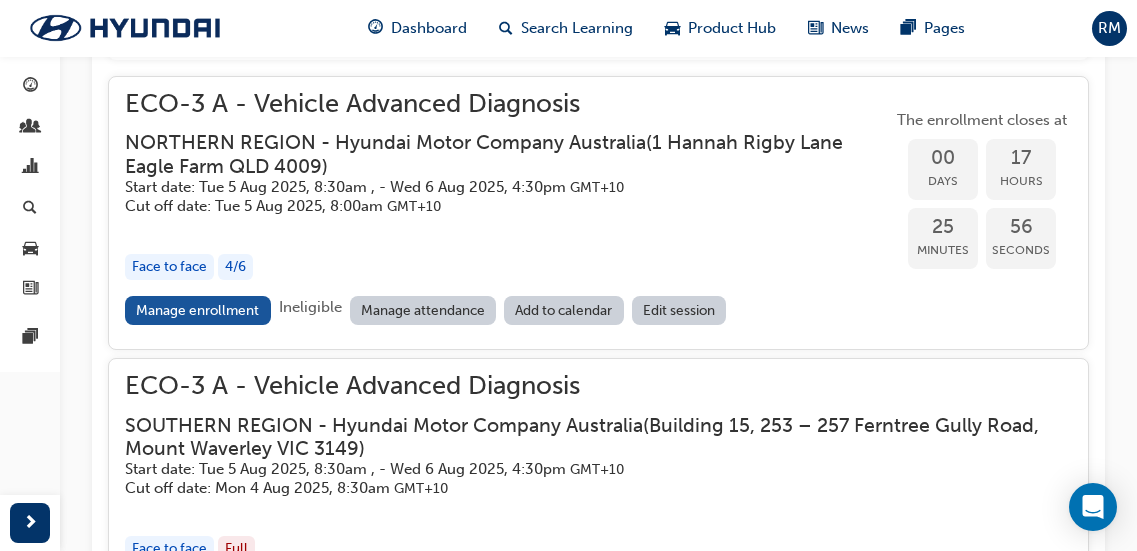 click on "ECO-3 A - Vehicle Advanced Diagnosis NORTHERN REGION - Hyundai Motor Company Australia ( [NUMBER] [STREET] [SUBURB] [STATE] [POSTCODE] ) Start date: [DATE] , - [DATE] GMT+10 Cut off date: [DATE] , GMT+10 Face to face 4 / 6" at bounding box center [508, 194] 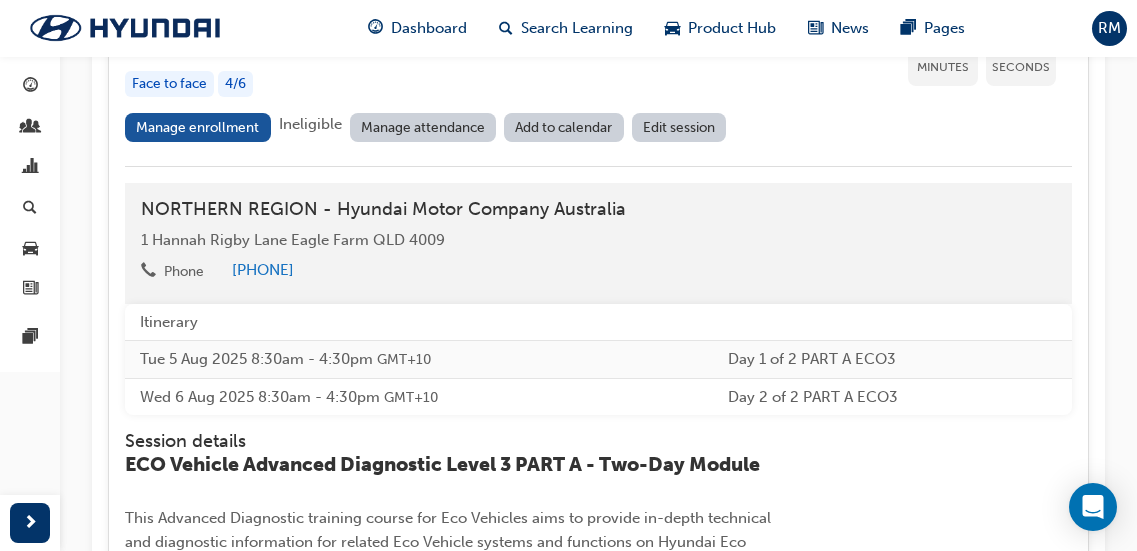 scroll, scrollTop: 2054, scrollLeft: 0, axis: vertical 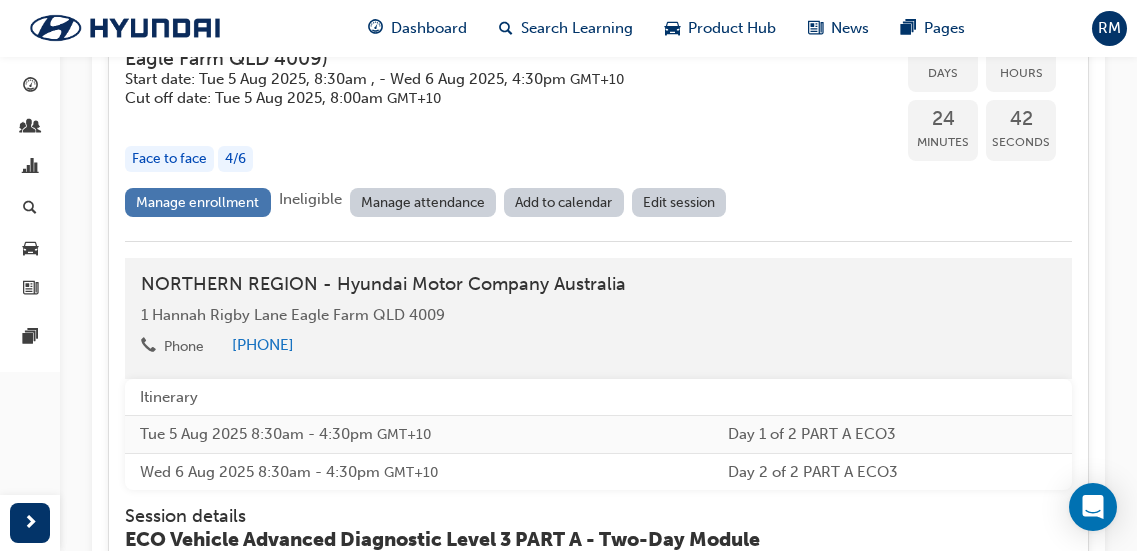 click on "Manage enrollment" at bounding box center (198, 202) 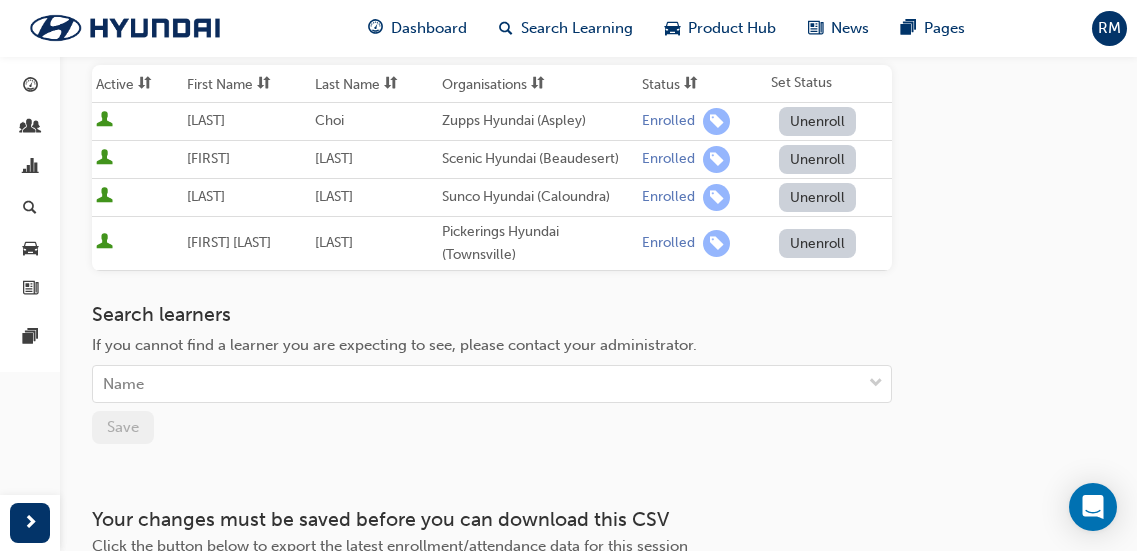 scroll, scrollTop: 400, scrollLeft: 0, axis: vertical 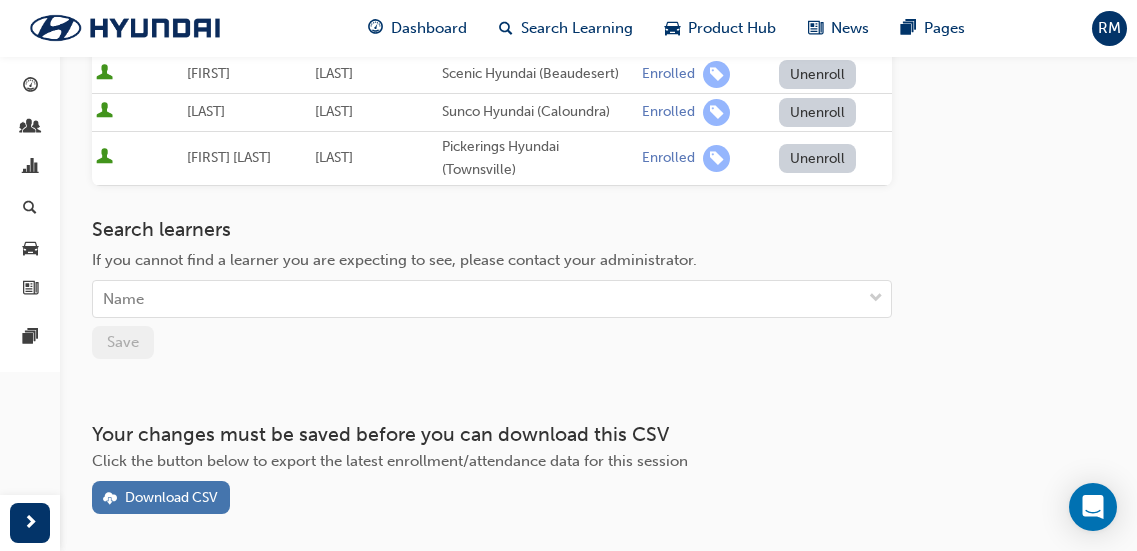 click on "Download CSV" at bounding box center [171, 497] 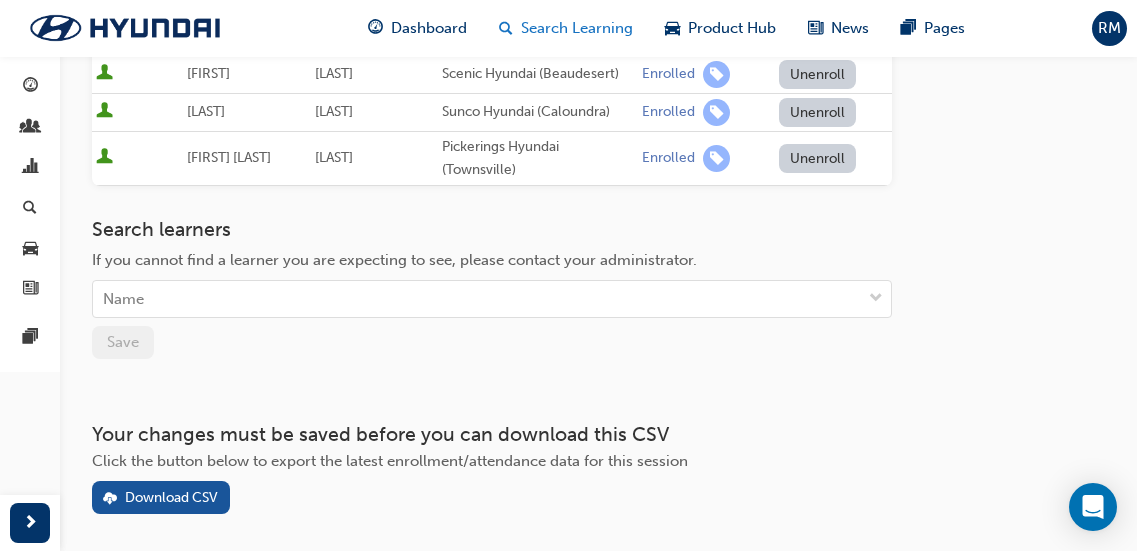 click on "Search Learning" at bounding box center (577, 28) 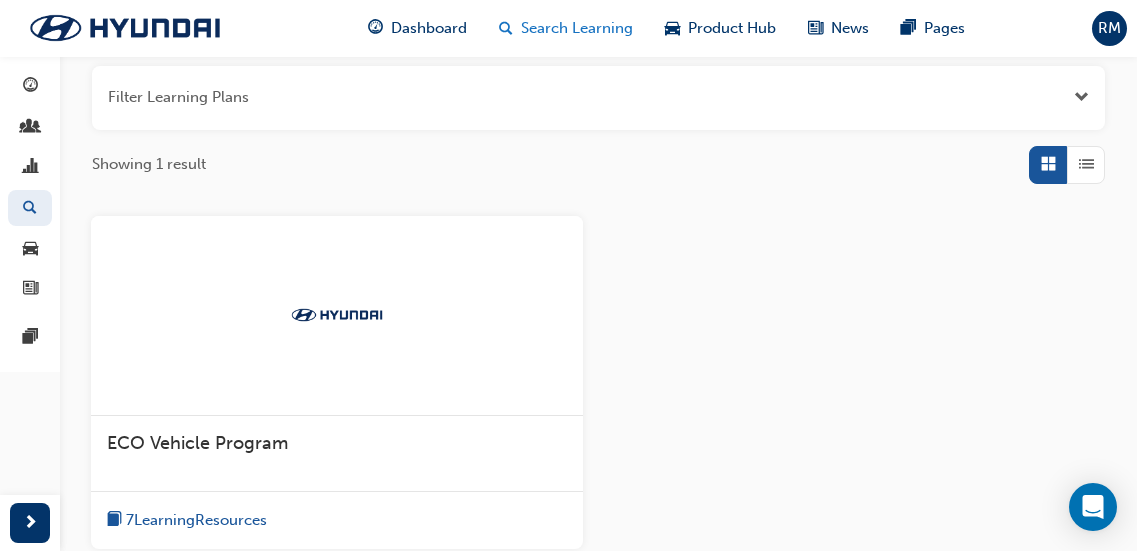 scroll, scrollTop: 400, scrollLeft: 0, axis: vertical 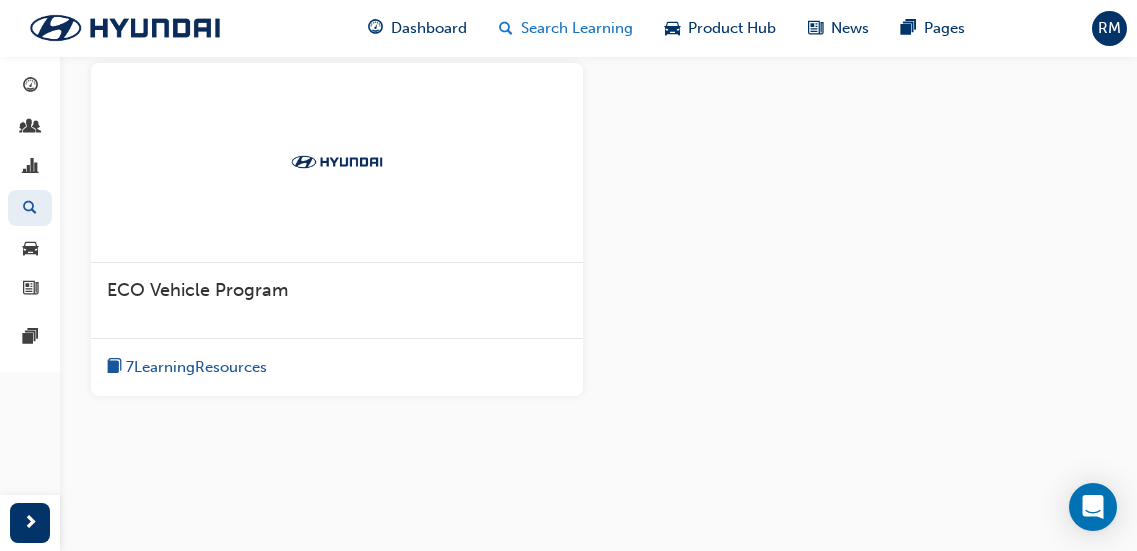 click on "Search Learning" at bounding box center (577, 28) 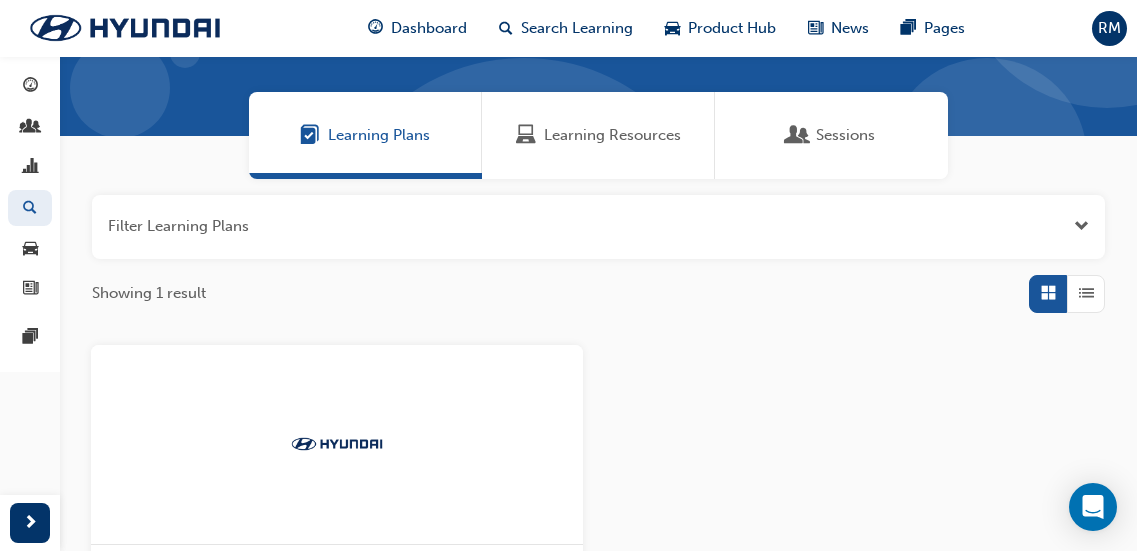 scroll, scrollTop: 113, scrollLeft: 0, axis: vertical 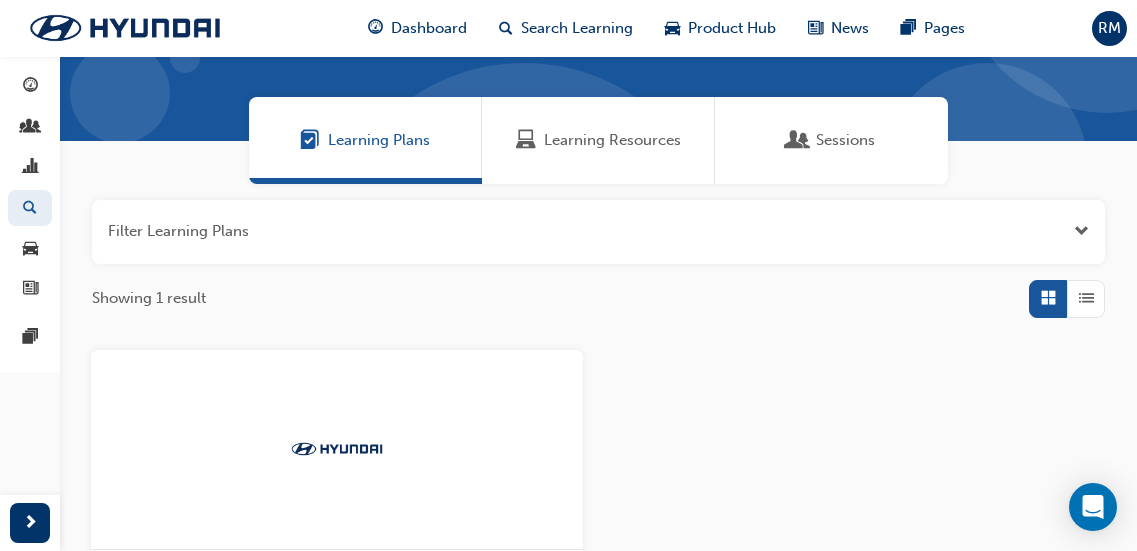 click on "Learning Resources" at bounding box center [598, 140] 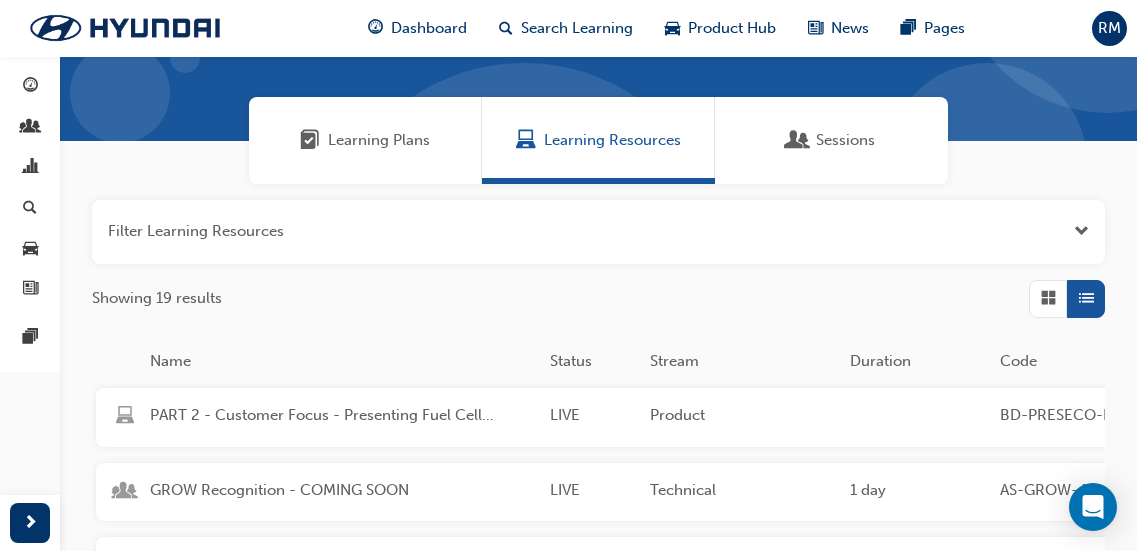click at bounding box center (598, 232) 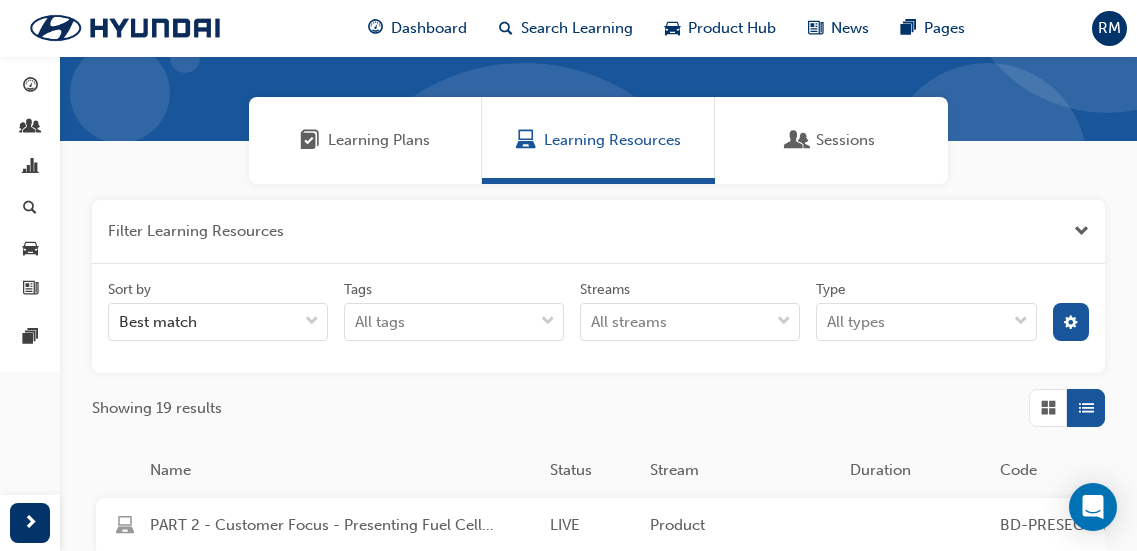 click on "Learning Resources" at bounding box center [612, 140] 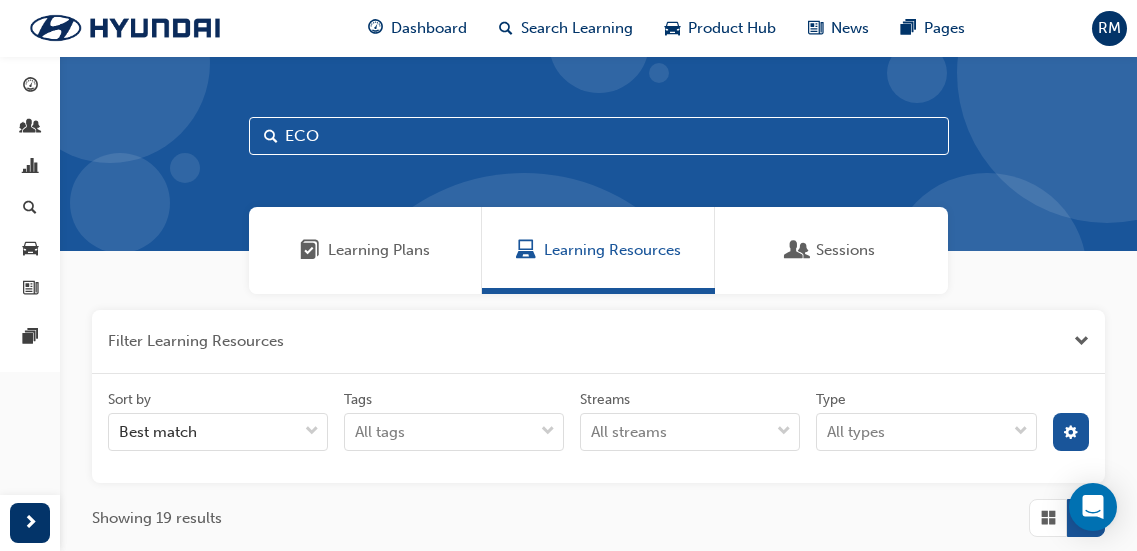 scroll, scrollTop: 0, scrollLeft: 0, axis: both 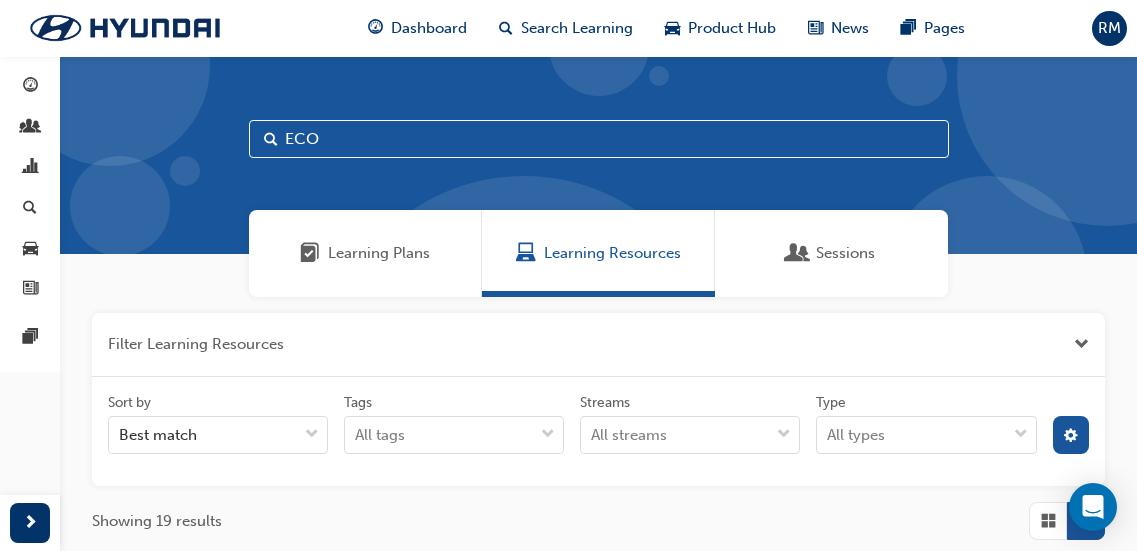 drag, startPoint x: 438, startPoint y: 129, endPoint x: 161, endPoint y: 143, distance: 277.35358 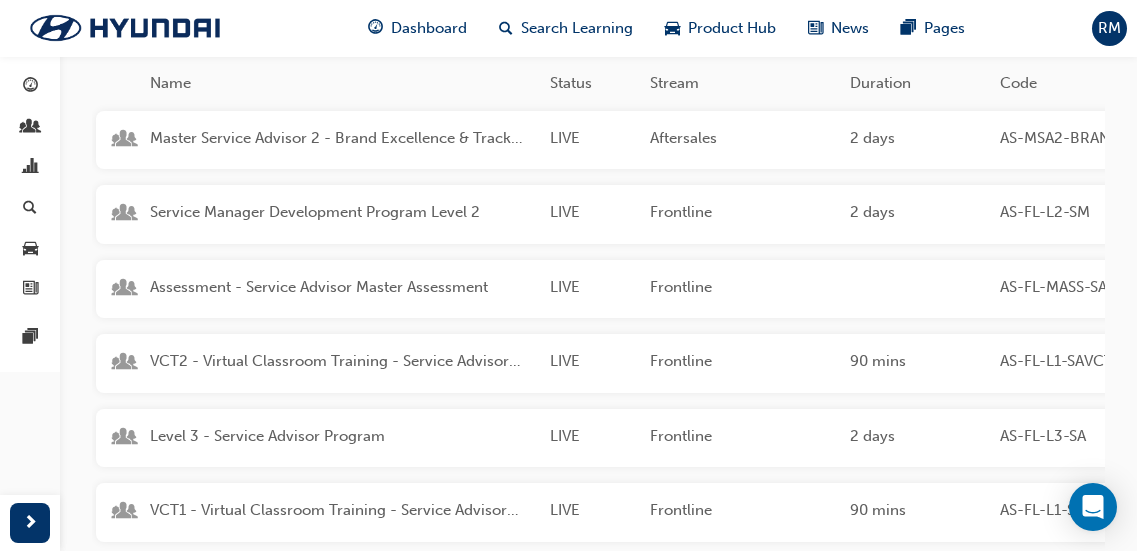 scroll, scrollTop: 600, scrollLeft: 0, axis: vertical 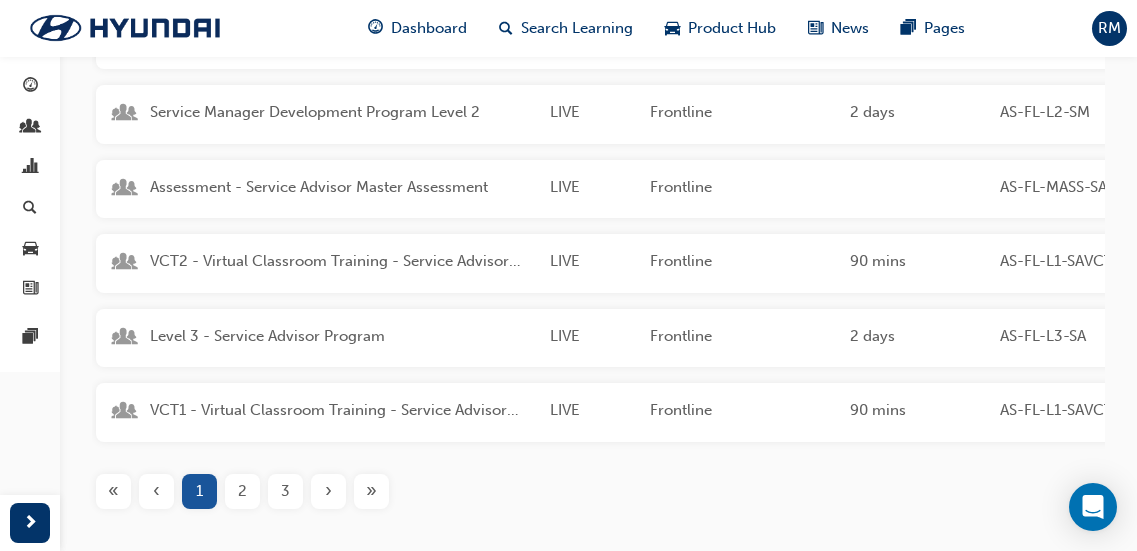 type on "service" 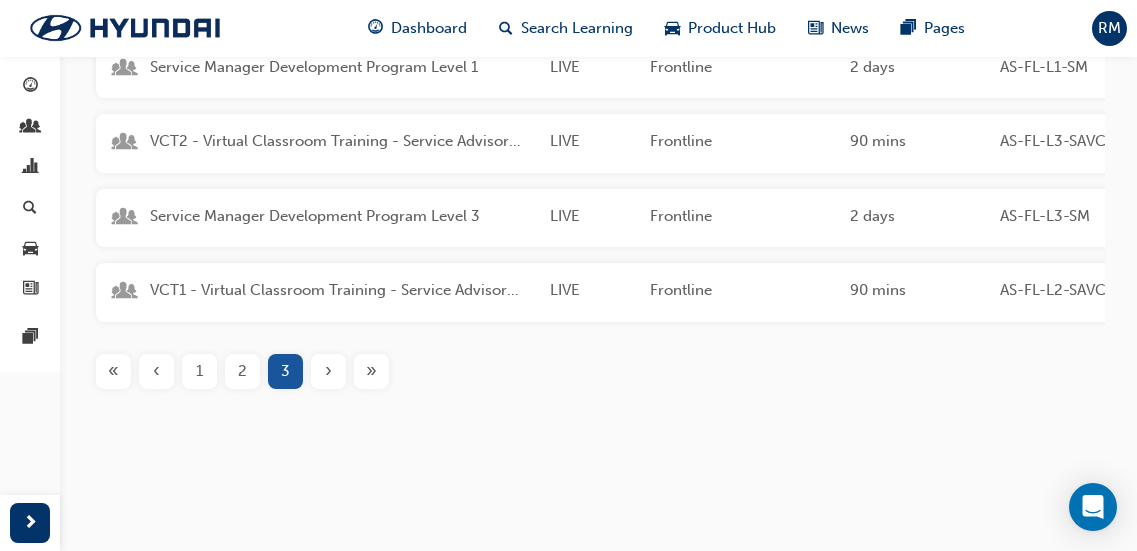 scroll, scrollTop: 585, scrollLeft: 0, axis: vertical 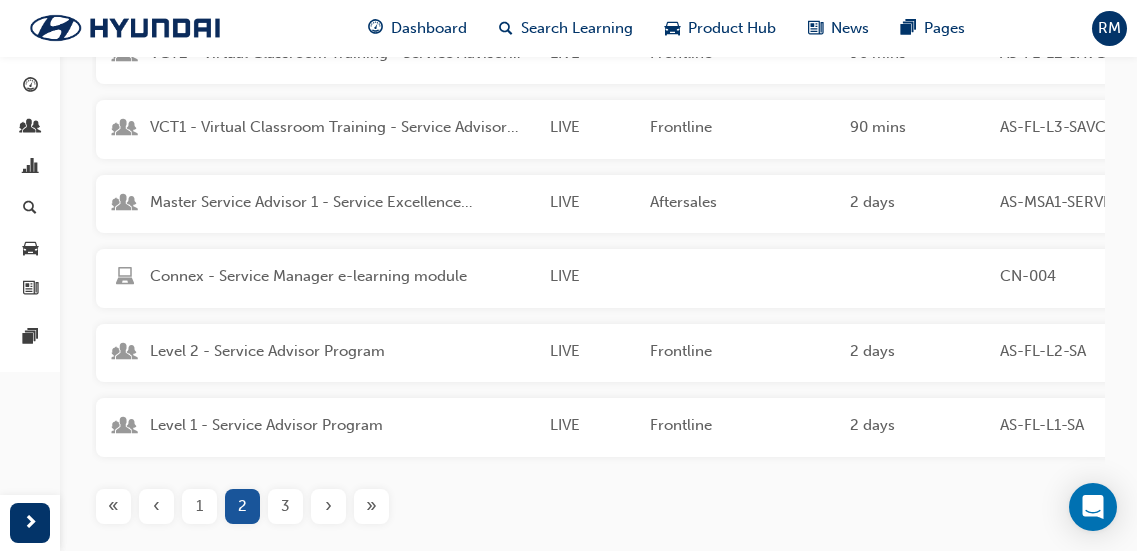 click on "Level 2 - Service Advisor Program LIVE Frontline 2 days AS-FL-L2-SA This Service Advisor course provides Advisors with the skills and confidence to identify customer needs, provide solutions and add value to the customer experience with the Hyundai brand and dealership." at bounding box center [852, 353] 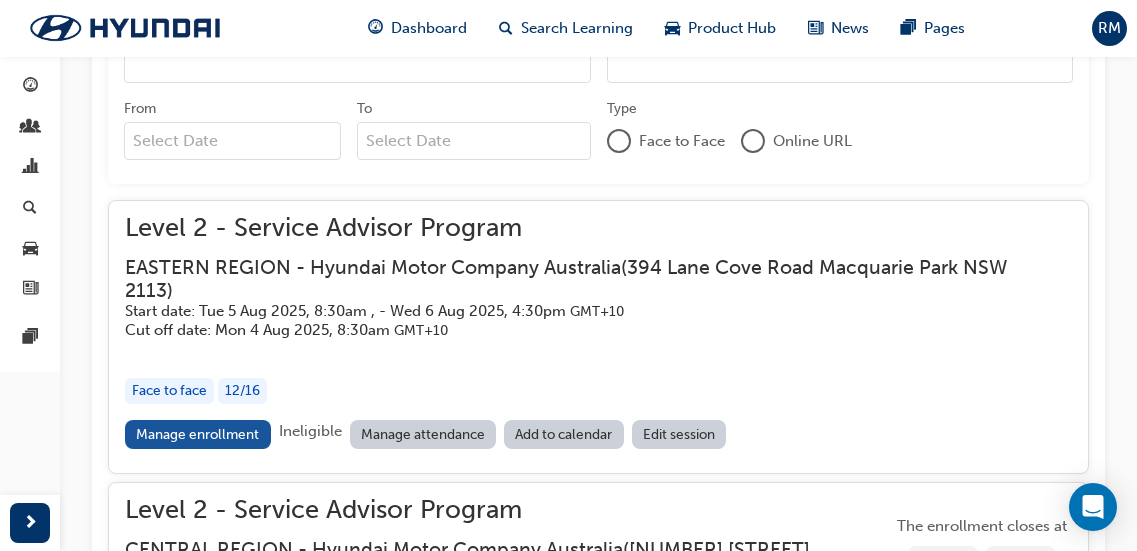 scroll, scrollTop: 1552, scrollLeft: 0, axis: vertical 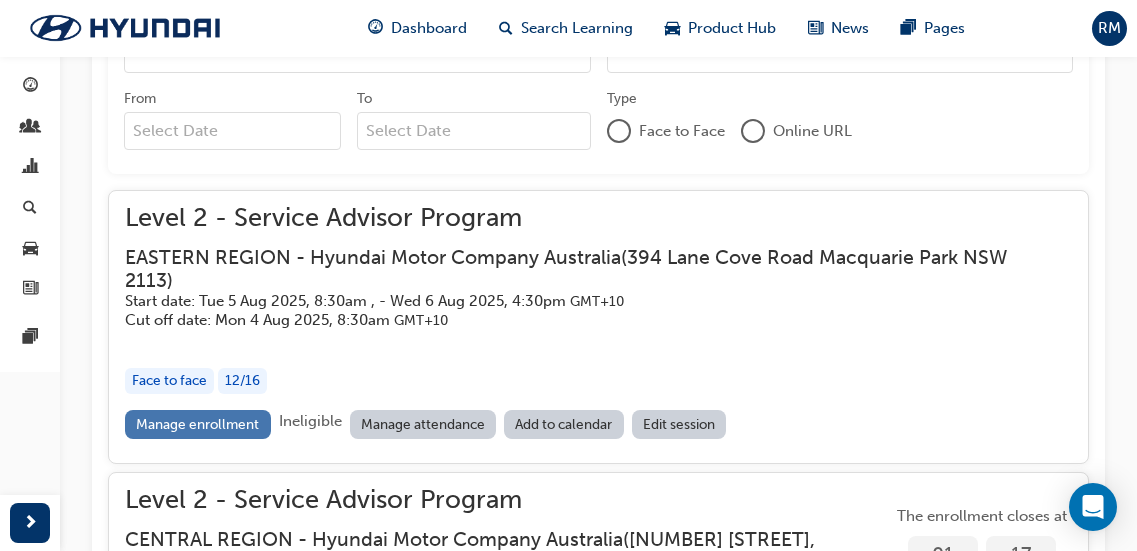 click on "Manage enrollment" at bounding box center (198, 424) 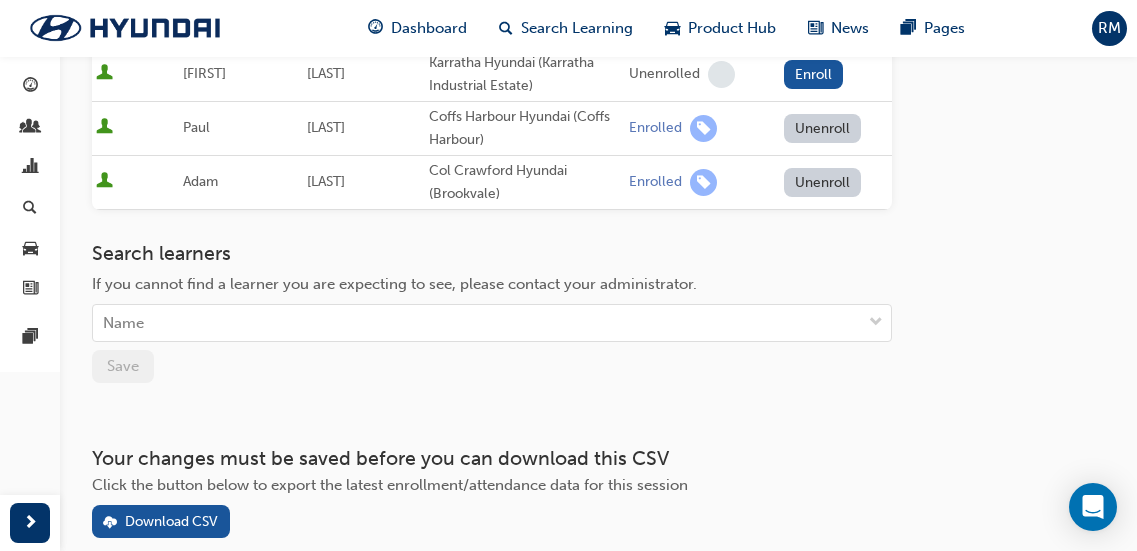scroll, scrollTop: 1200, scrollLeft: 0, axis: vertical 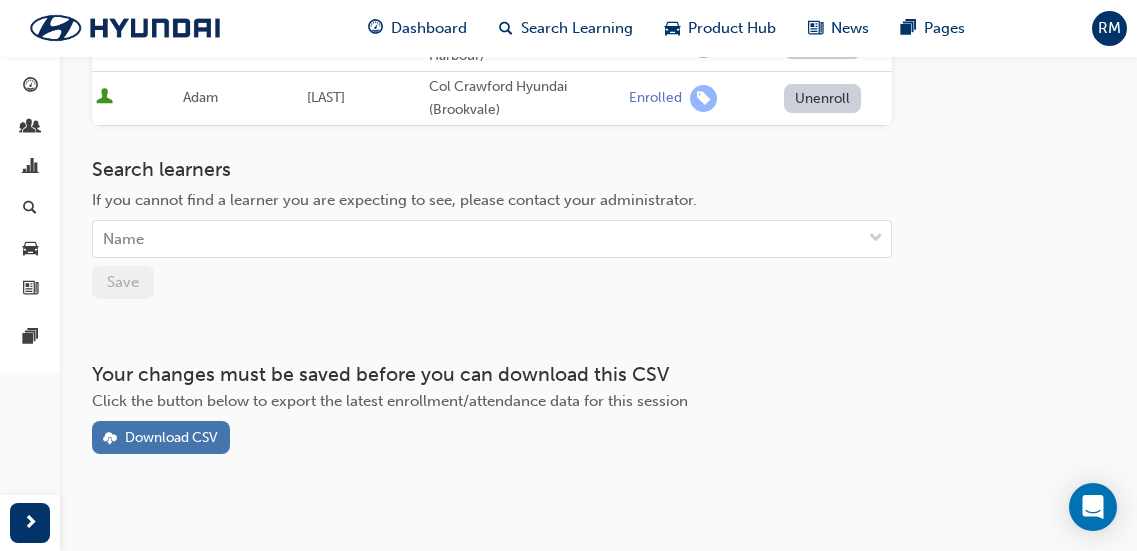 click on "Download CSV" at bounding box center [171, 437] 